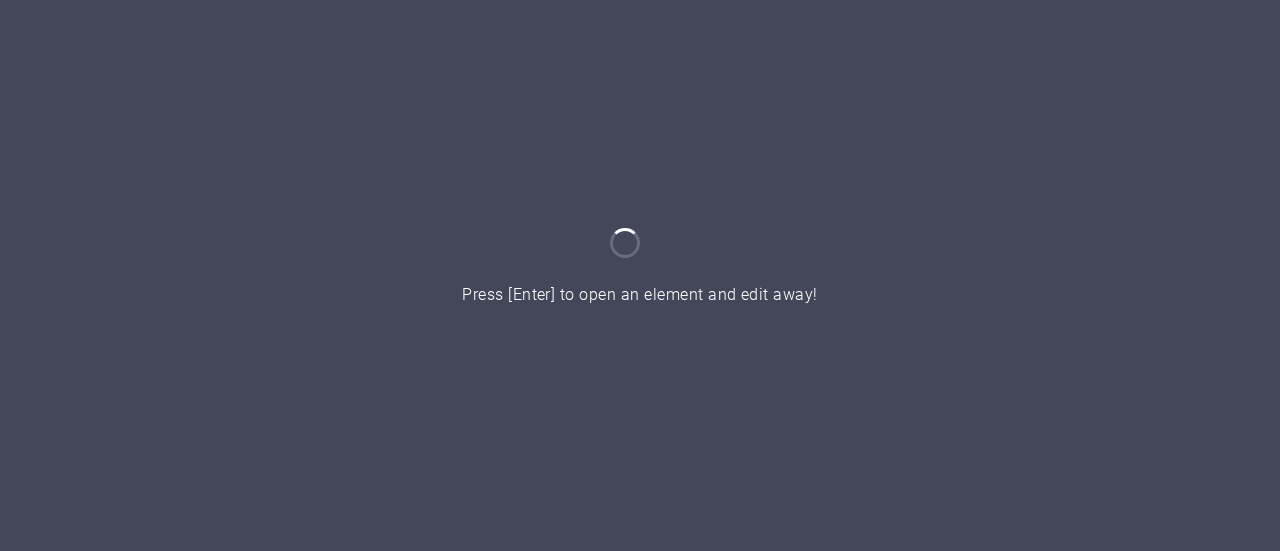 scroll, scrollTop: 0, scrollLeft: 0, axis: both 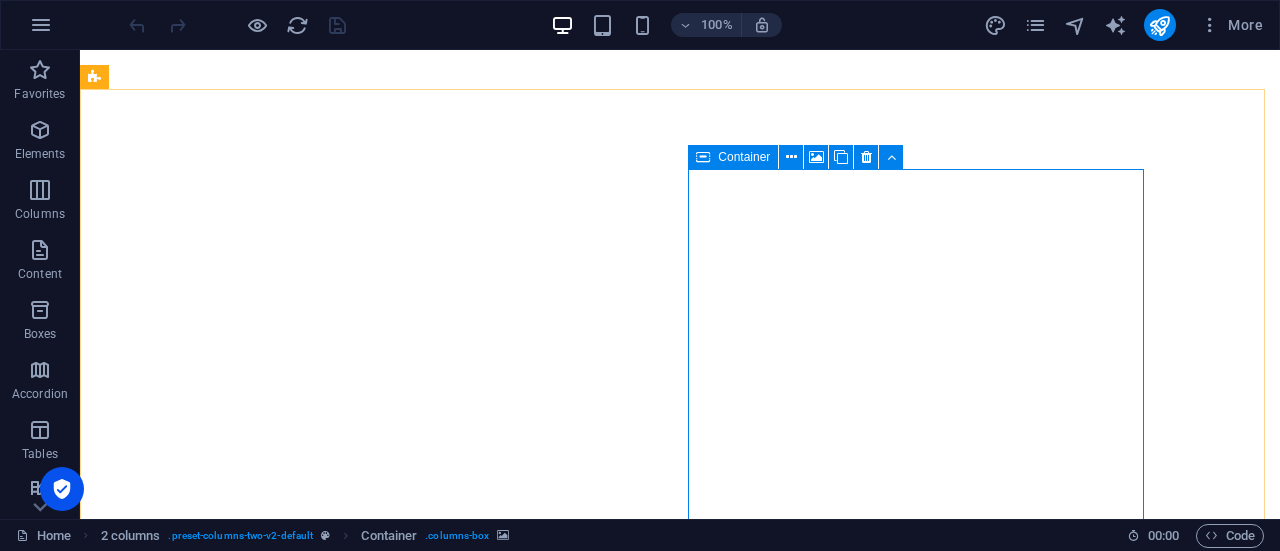 click on "Container" at bounding box center [744, 157] 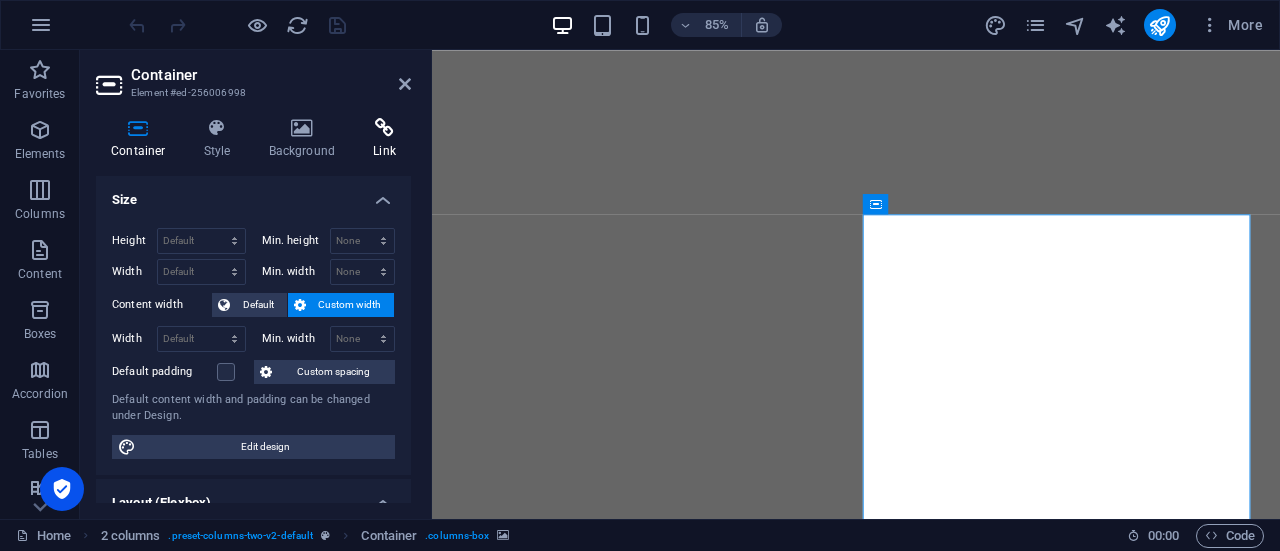 click on "Link" at bounding box center [384, 139] 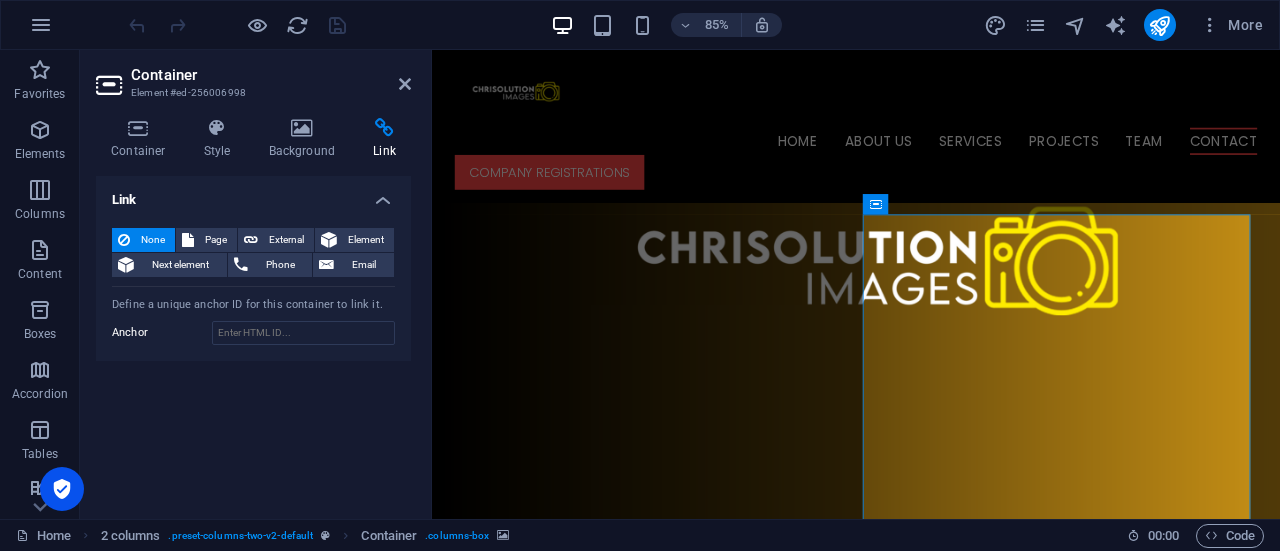 scroll, scrollTop: 7646, scrollLeft: 0, axis: vertical 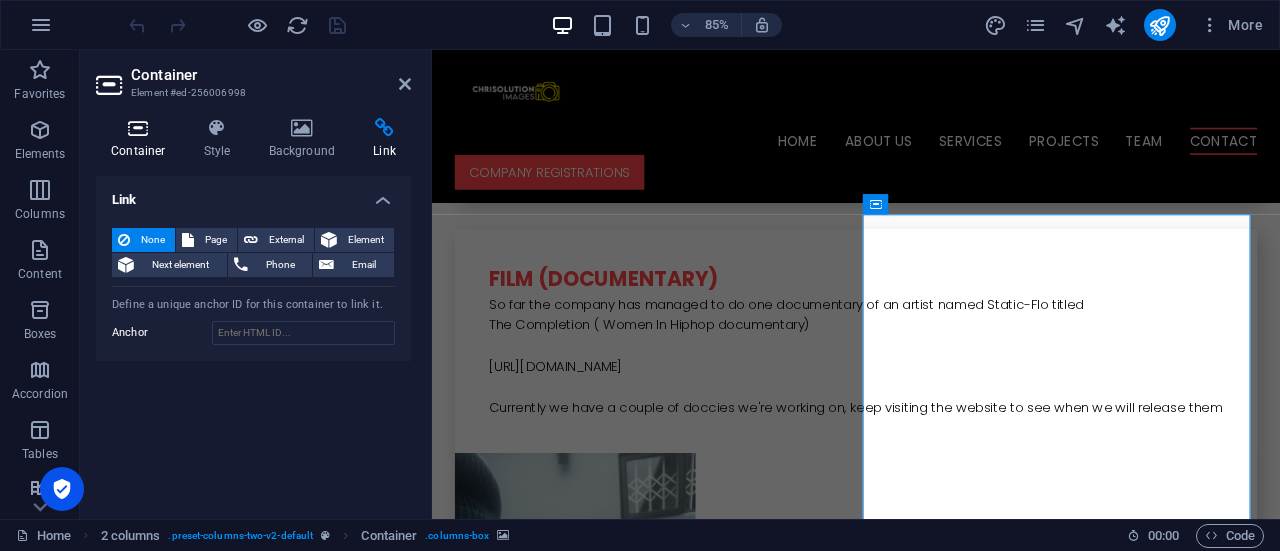click on "Container" at bounding box center [142, 139] 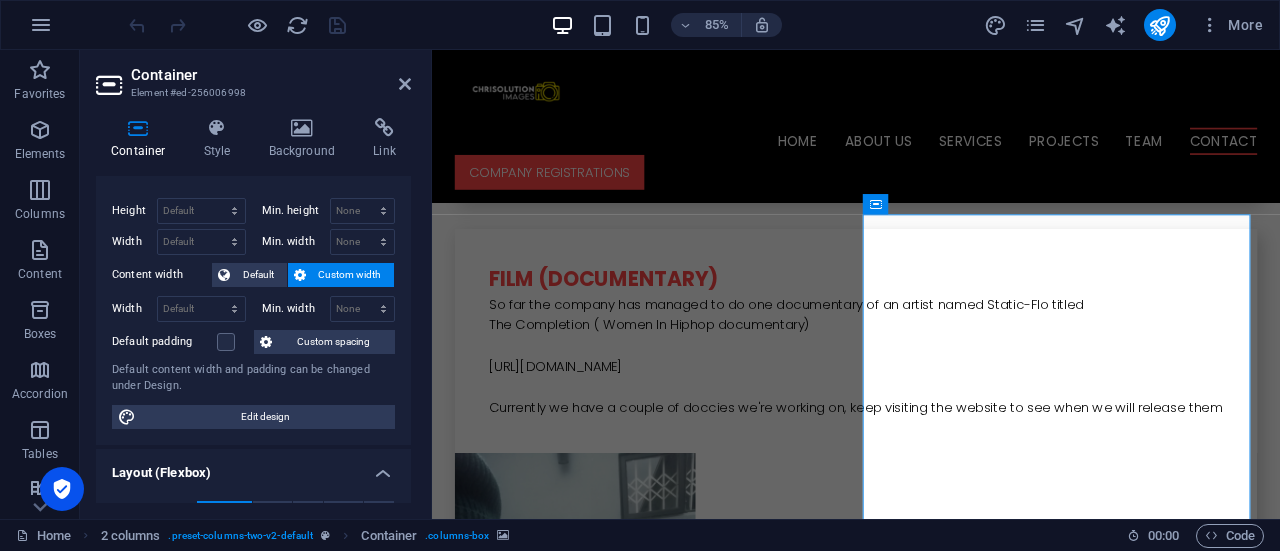 scroll, scrollTop: 0, scrollLeft: 0, axis: both 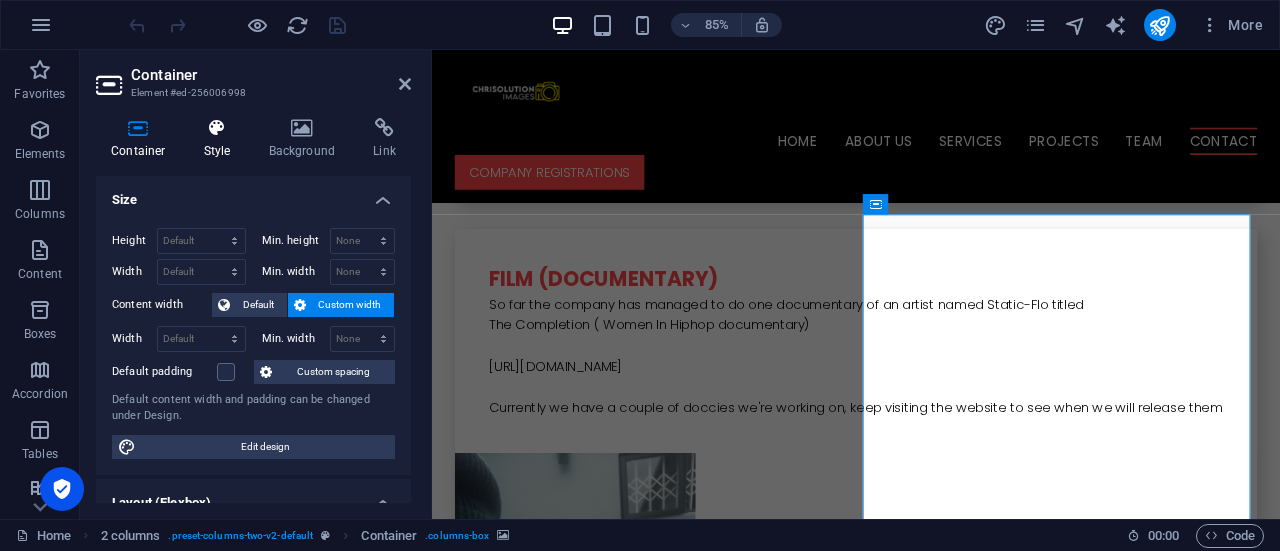 click on "Style" at bounding box center [221, 139] 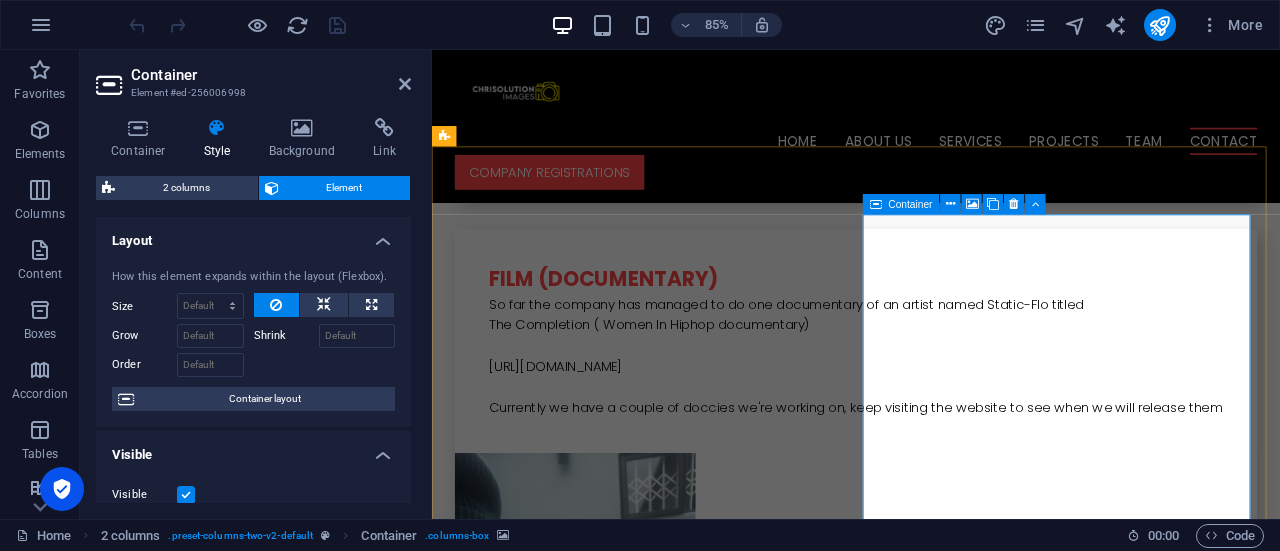 click on "Drop content here or  Add elements  Paste clipboard" at bounding box center (676, 8514) 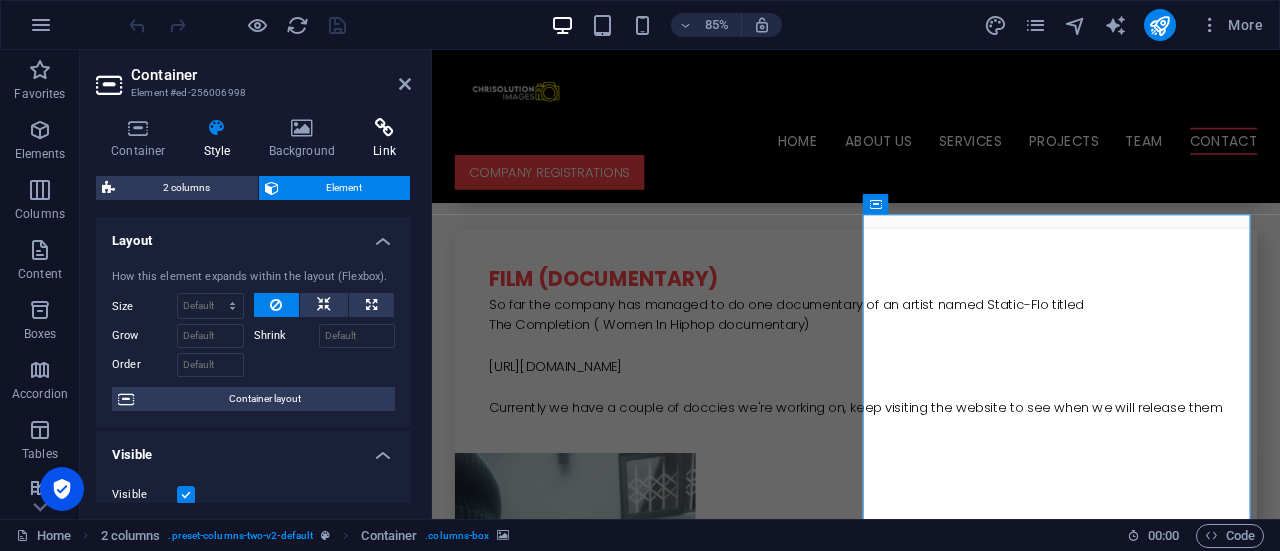 click on "Link" at bounding box center (384, 139) 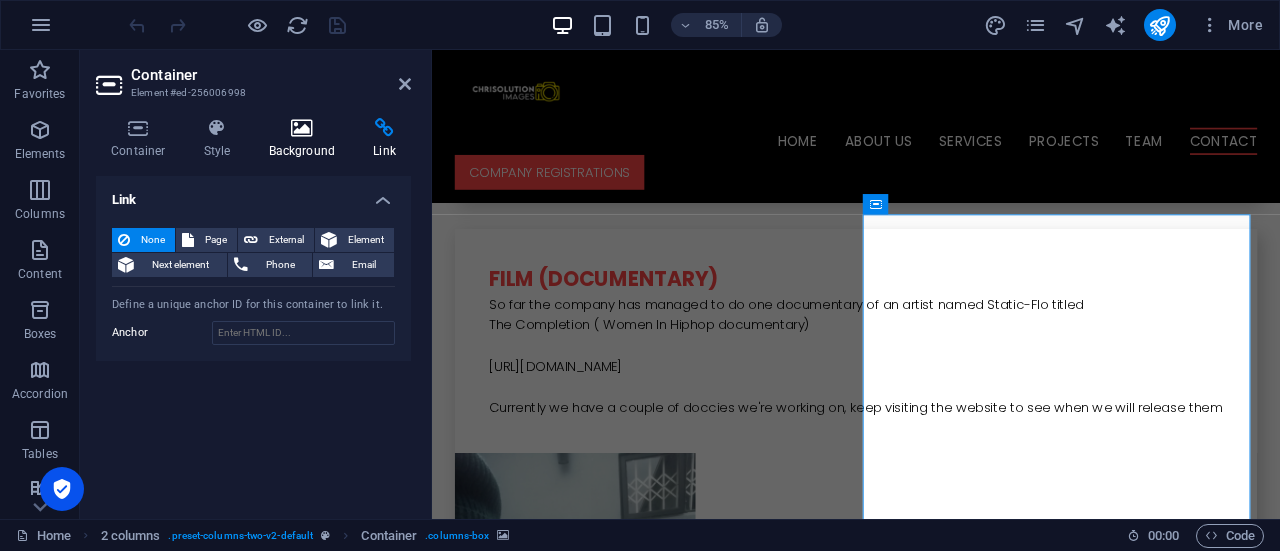 click on "Background" at bounding box center (306, 139) 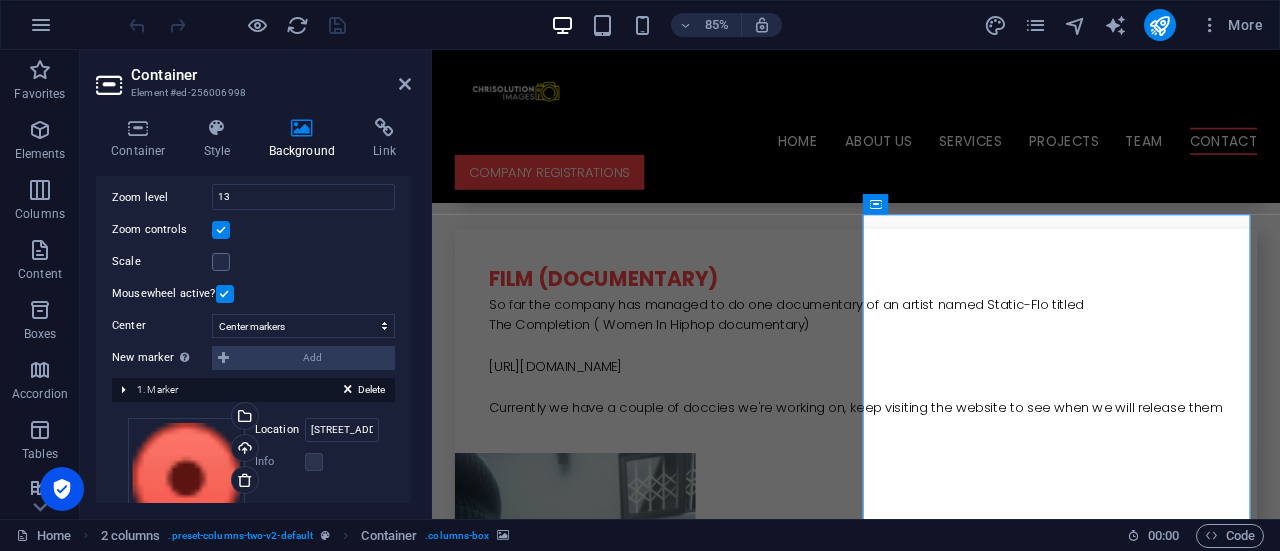 scroll, scrollTop: 306, scrollLeft: 0, axis: vertical 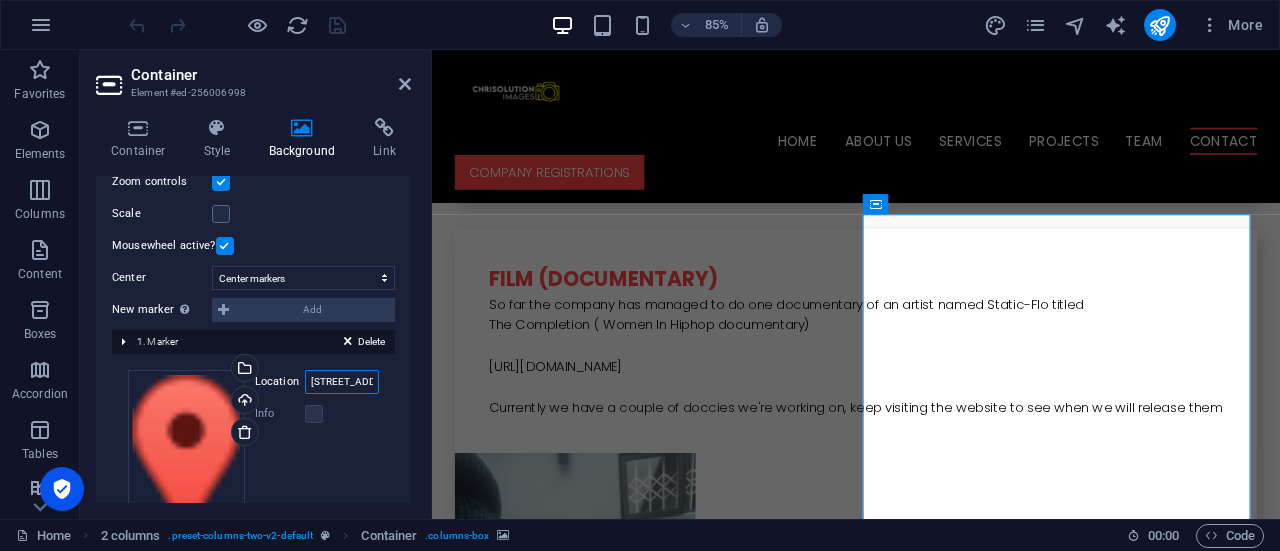 click on "[STREET_ADDRESS]" at bounding box center [342, 382] 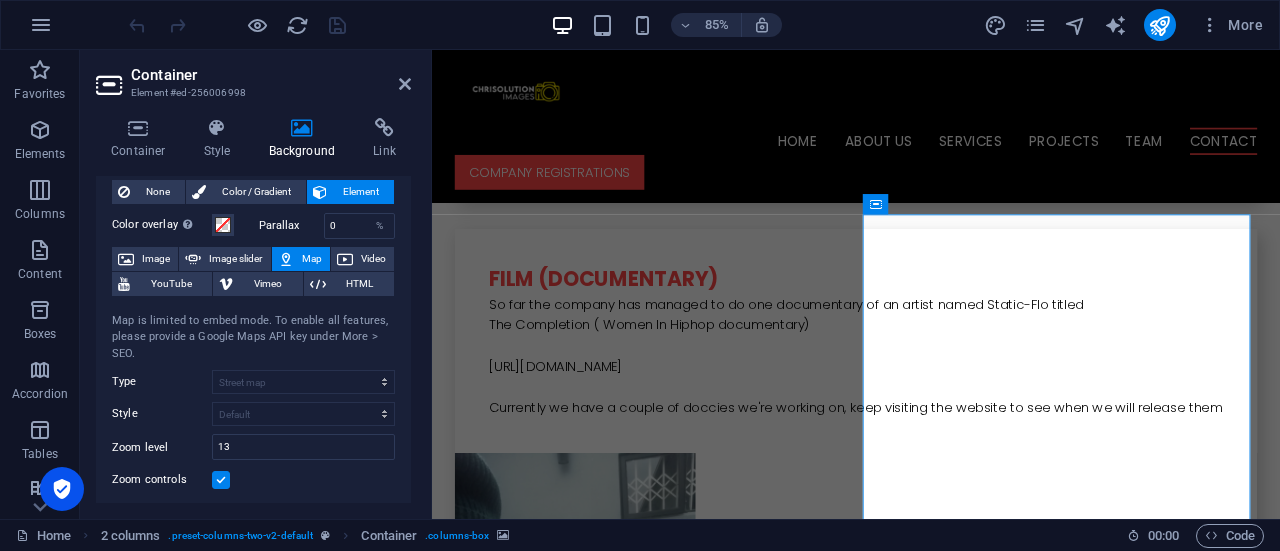 scroll, scrollTop: 53, scrollLeft: 0, axis: vertical 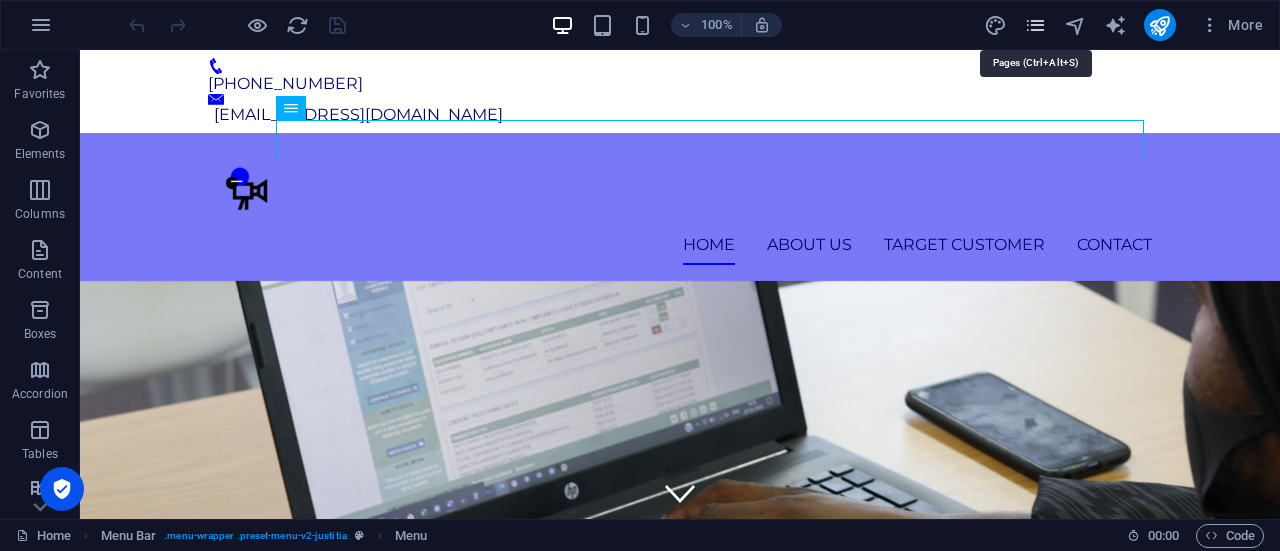 click at bounding box center [1035, 25] 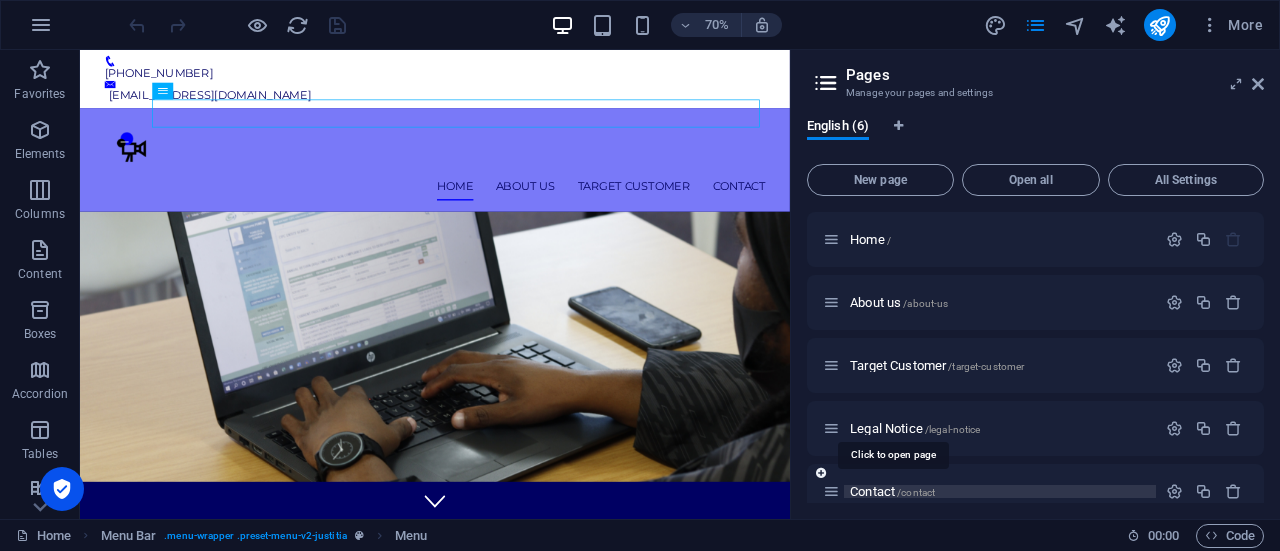 click on "Contact /contact" at bounding box center [892, 491] 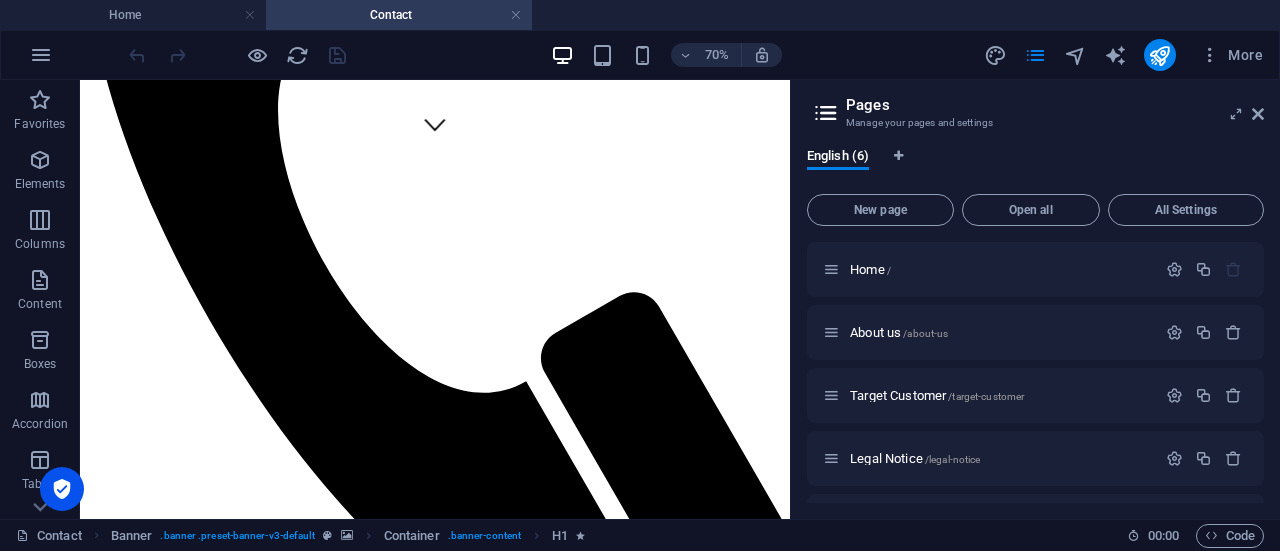 scroll, scrollTop: 543, scrollLeft: 0, axis: vertical 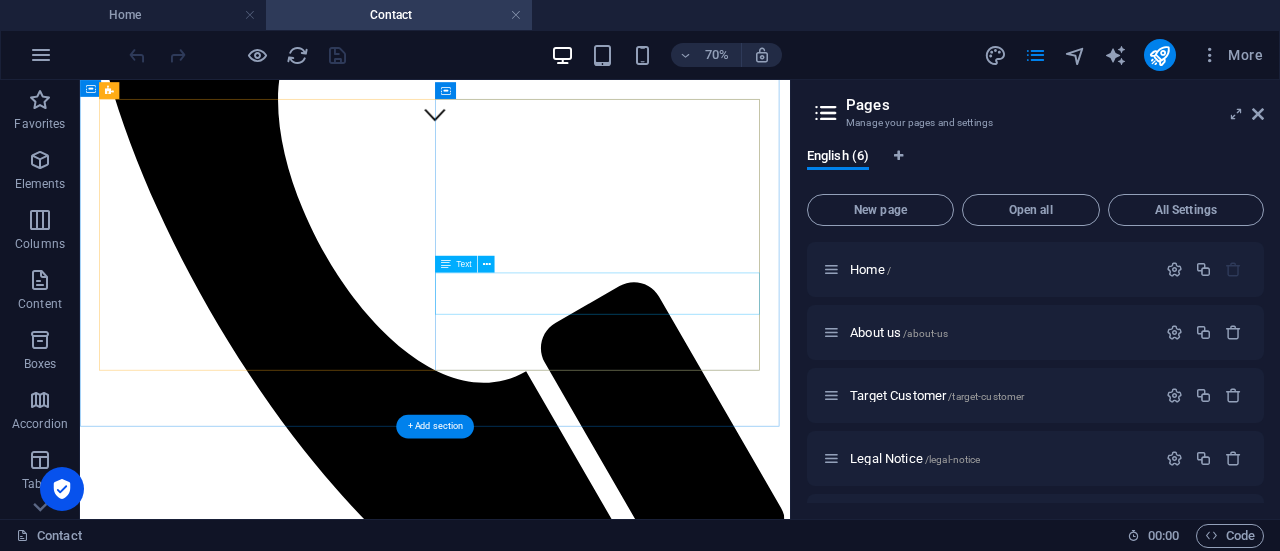 click on "66 Ring road,  Greenacres Fairview office park 6th Floor iHub  Port Elizabeth   6000" at bounding box center [587, 4058] 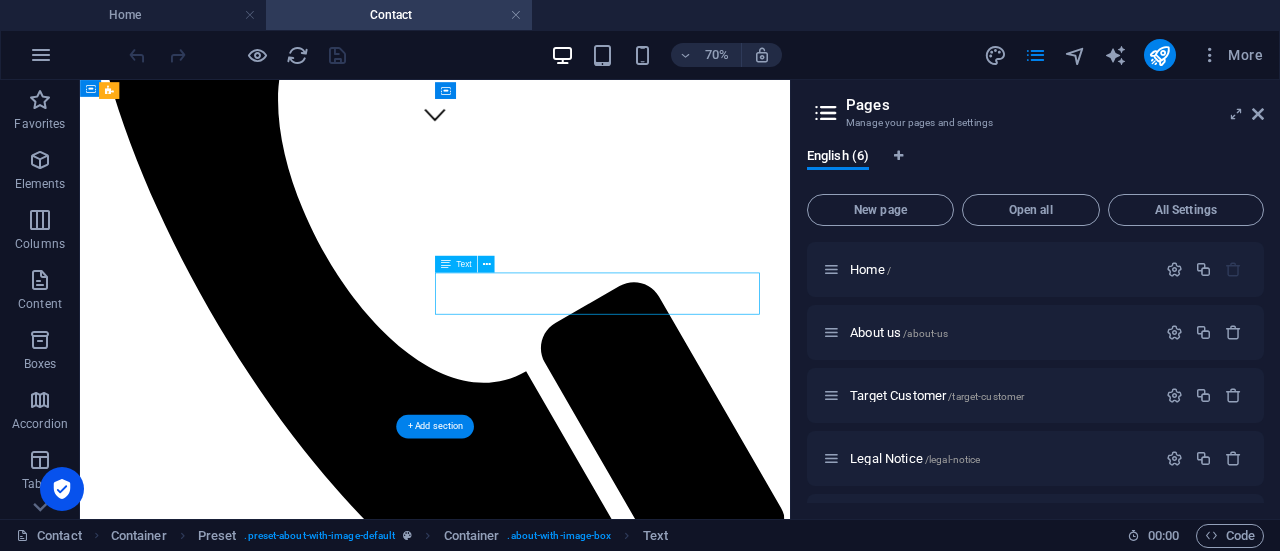 click on "6000" at bounding box center [398, 4074] 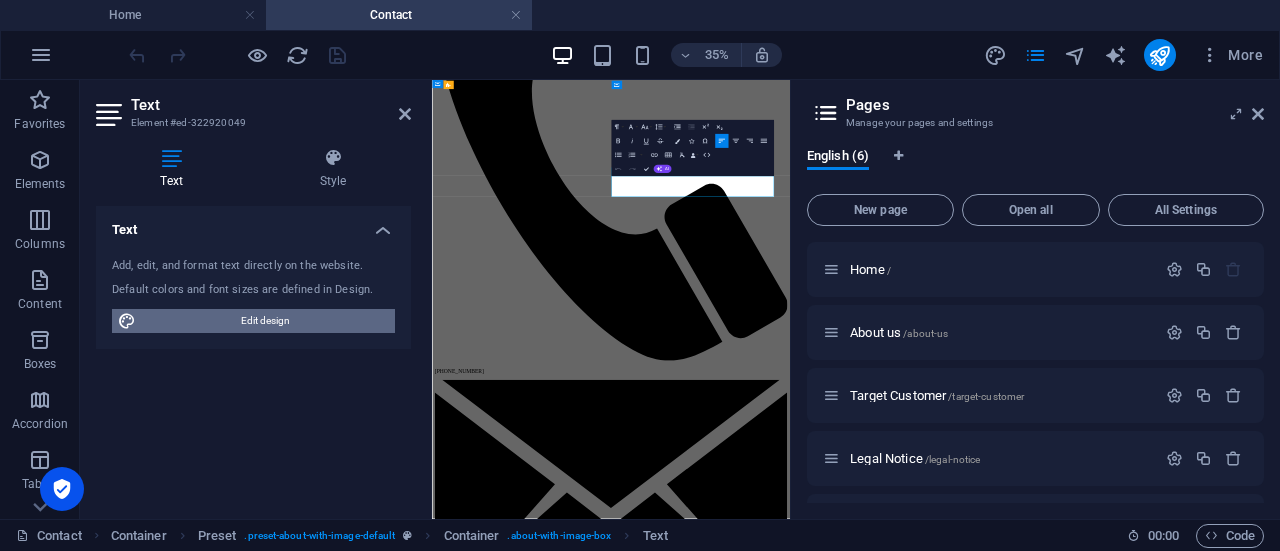 click on "Edit design" at bounding box center [265, 321] 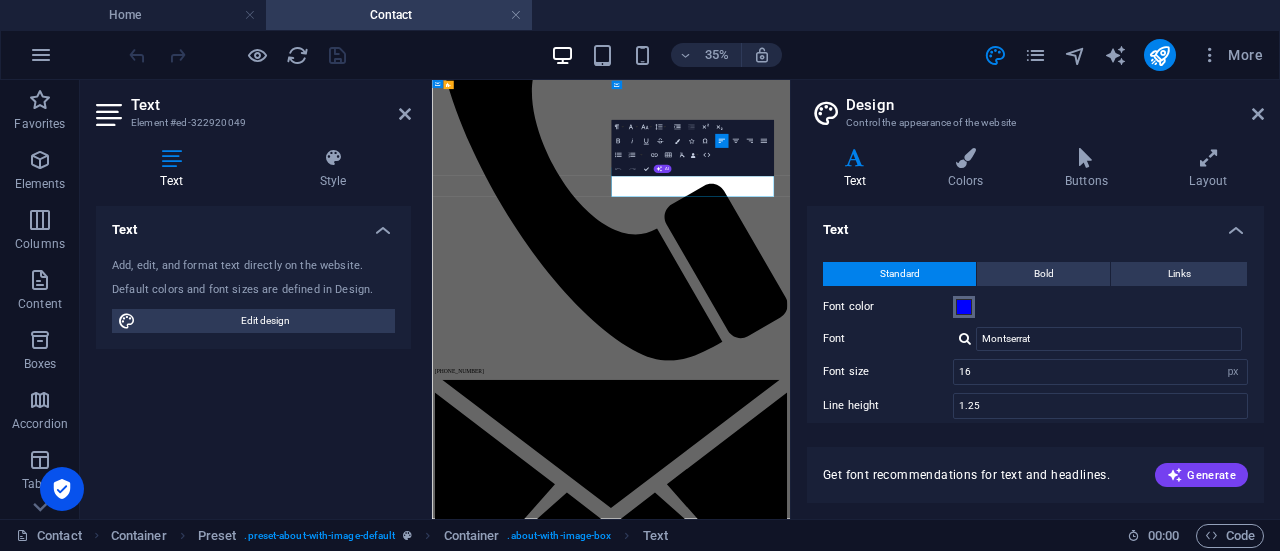 click at bounding box center (964, 307) 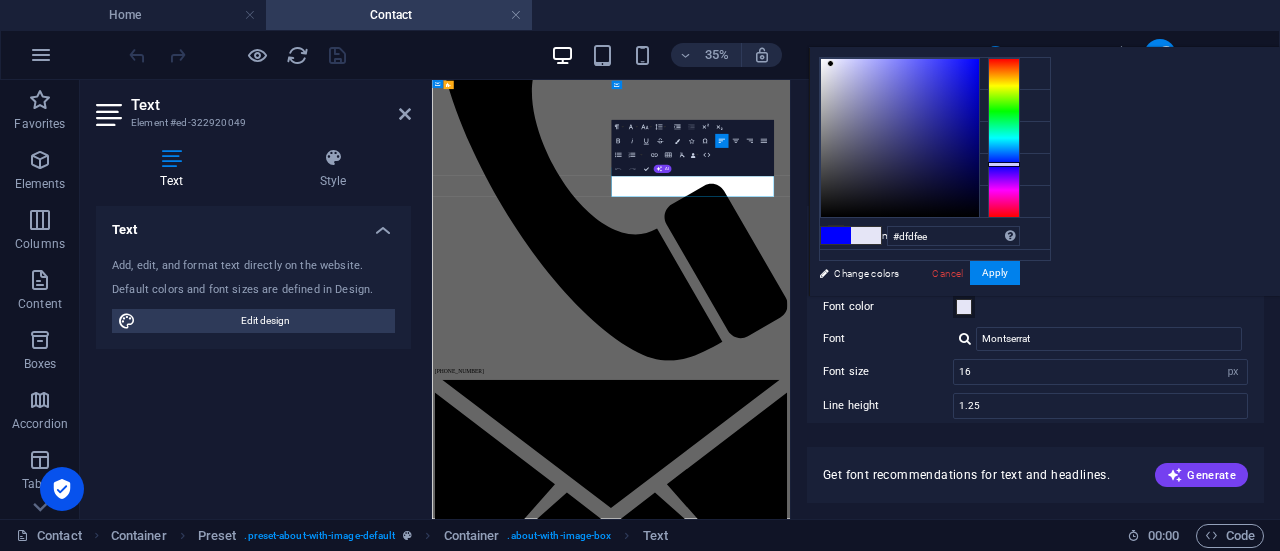 type on "#ddddec" 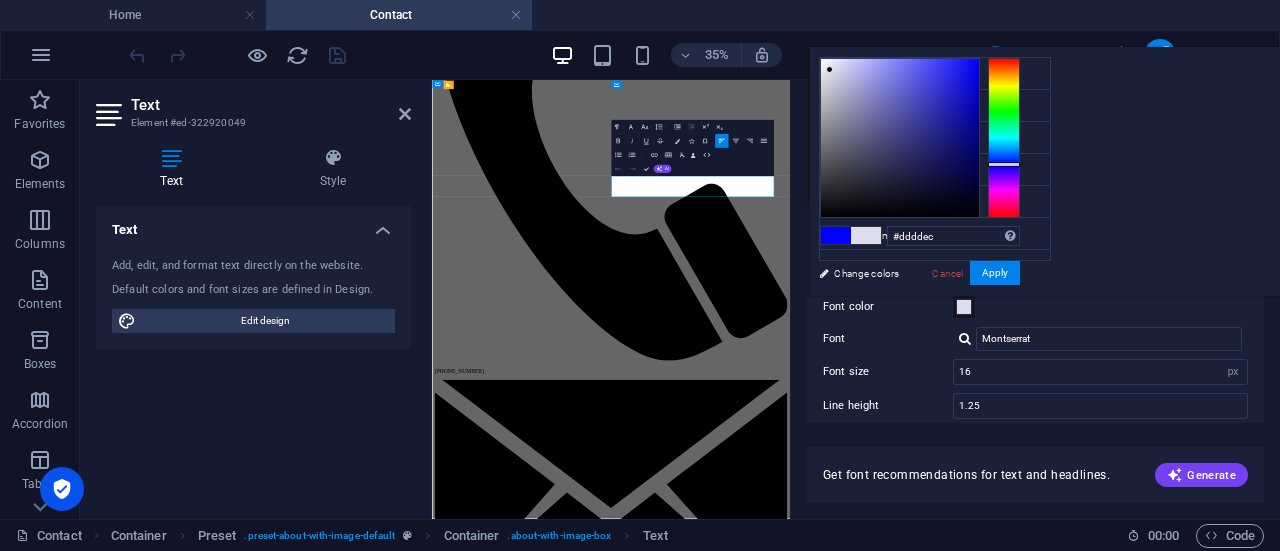 drag, startPoint x: 1225, startPoint y: 54, endPoint x: 1080, endPoint y: 69, distance: 145.7738 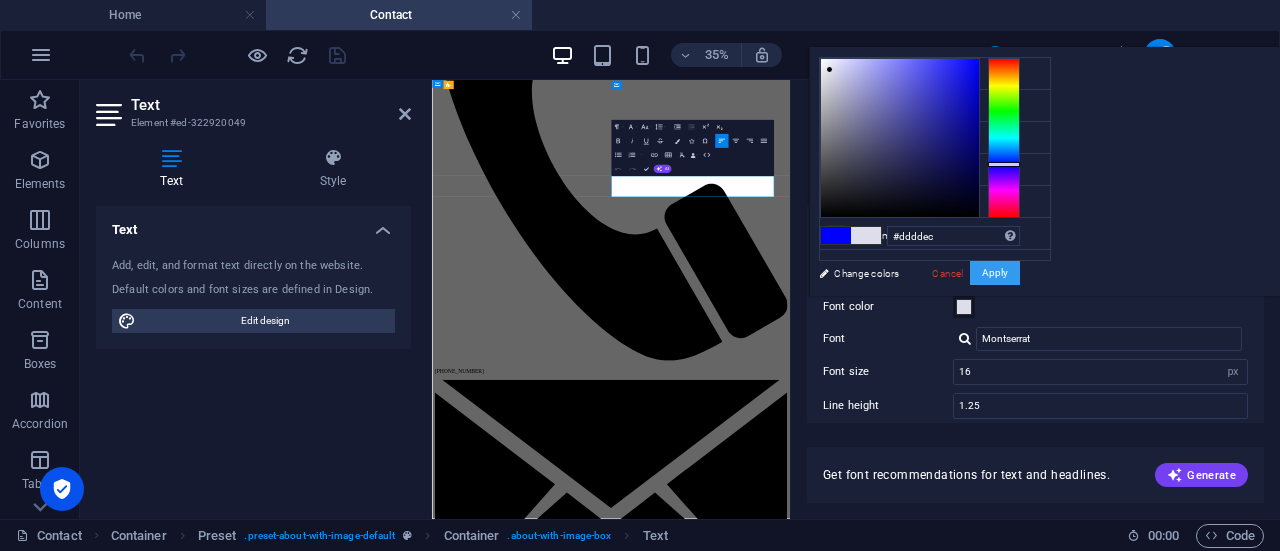 click on "Apply" at bounding box center [995, 273] 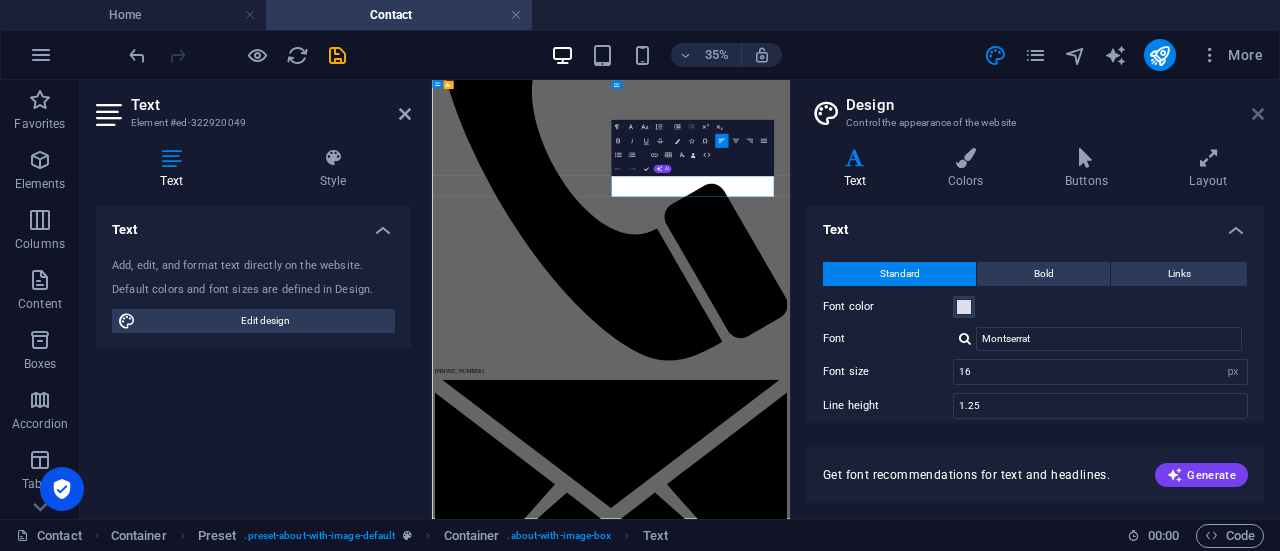 click at bounding box center (1258, 114) 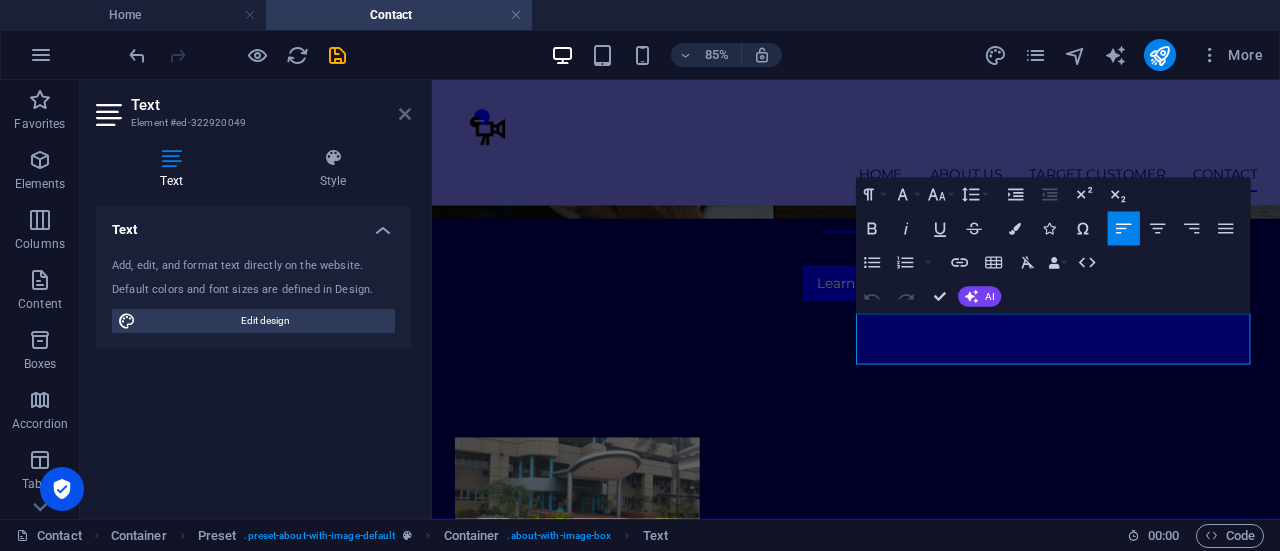 click at bounding box center [405, 114] 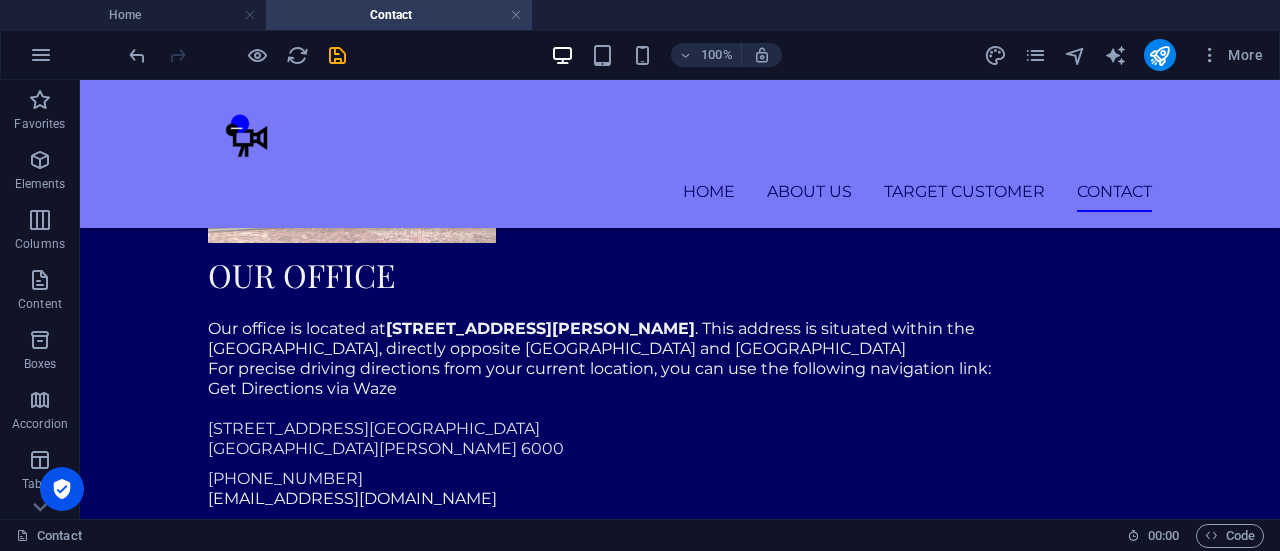 scroll, scrollTop: 946, scrollLeft: 0, axis: vertical 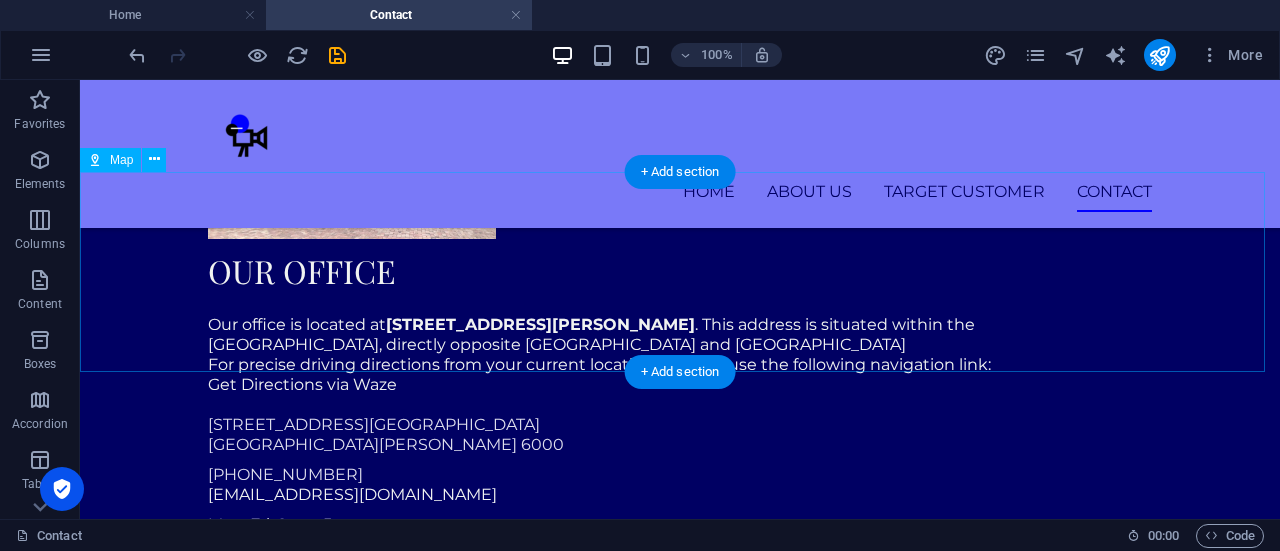 click on "Oops! Something went wrong. This page didn't load Google Maps correctly. See the JavaScript console for technical details." at bounding box center [680, 715] 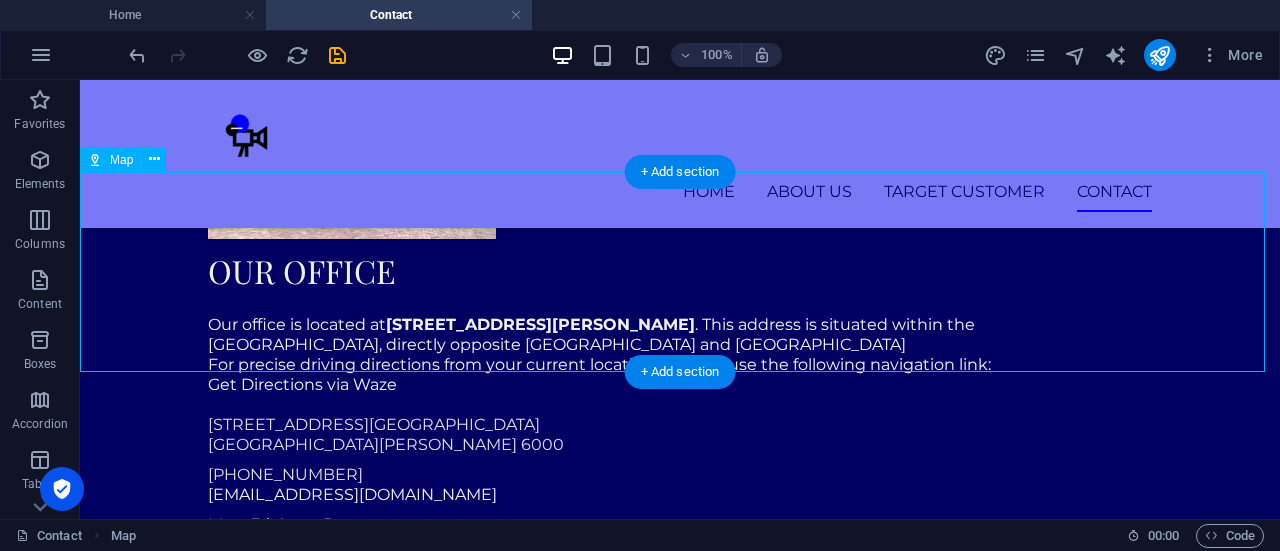 click on "Oops! Something went wrong. This page didn't load Google Maps correctly. See the JavaScript console for technical details." at bounding box center [680, 715] 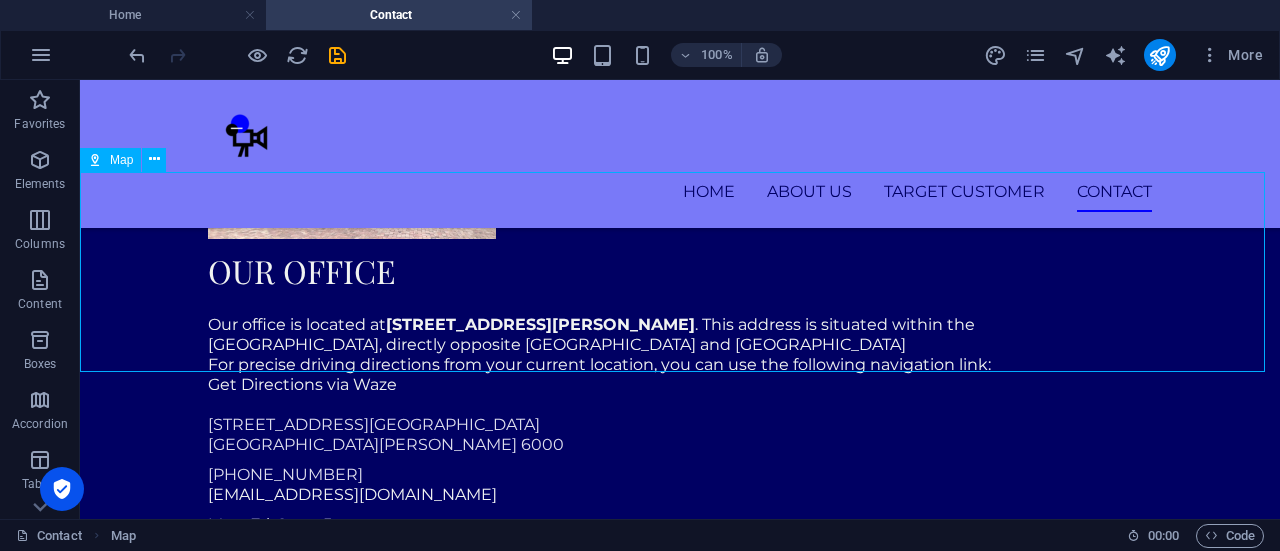 click on "Map" at bounding box center (121, 160) 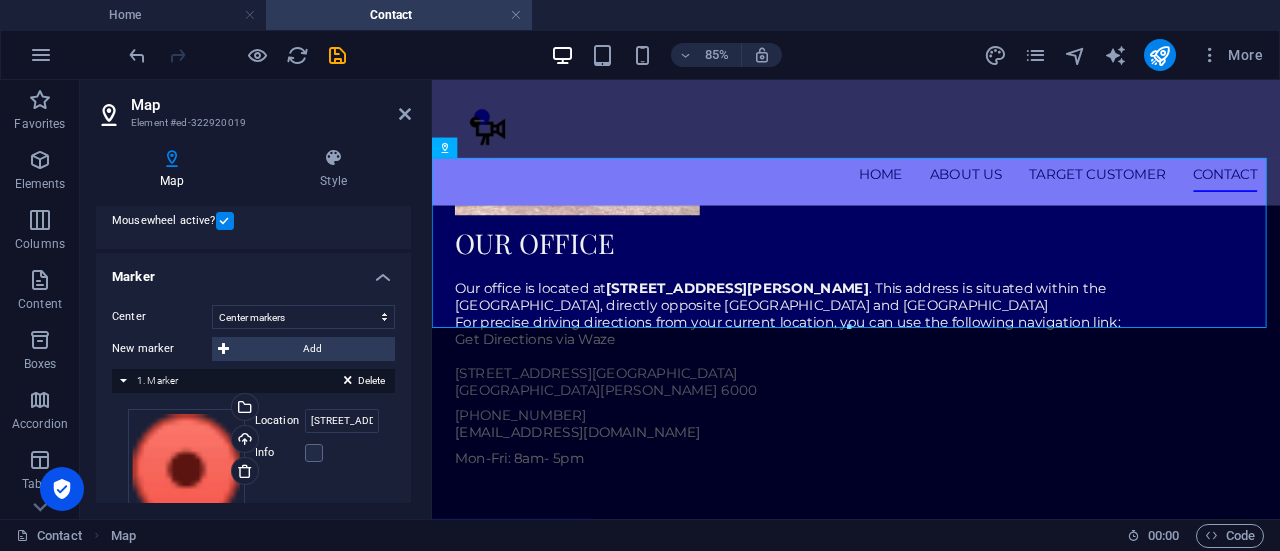 scroll, scrollTop: 257, scrollLeft: 0, axis: vertical 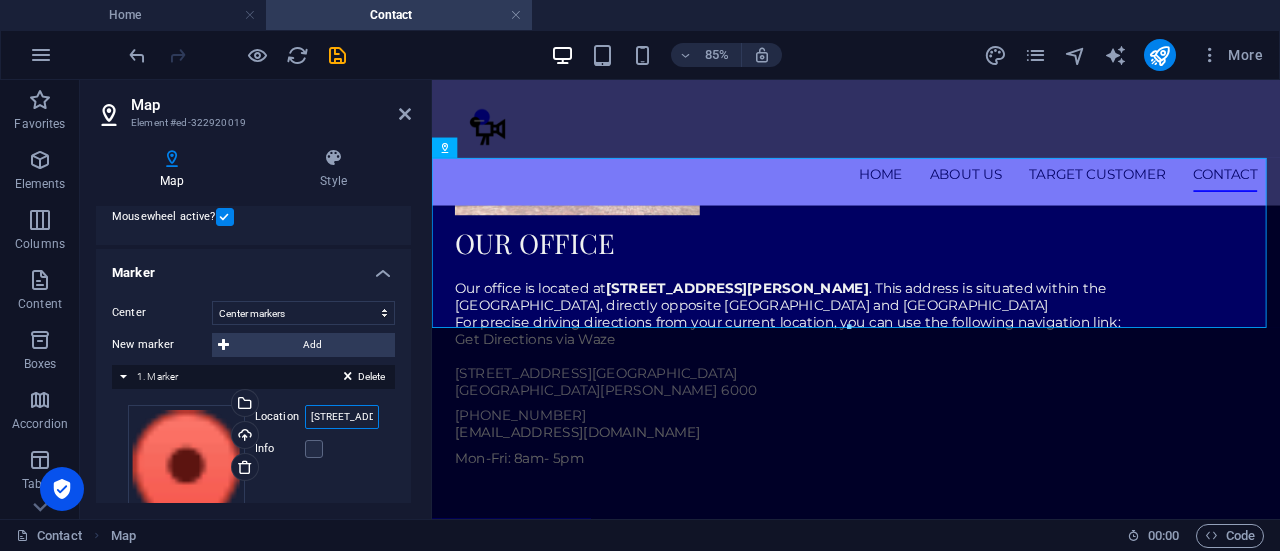 click on "950 Pennsylvania Ave NW, 20530 Washington, DC" at bounding box center (342, 417) 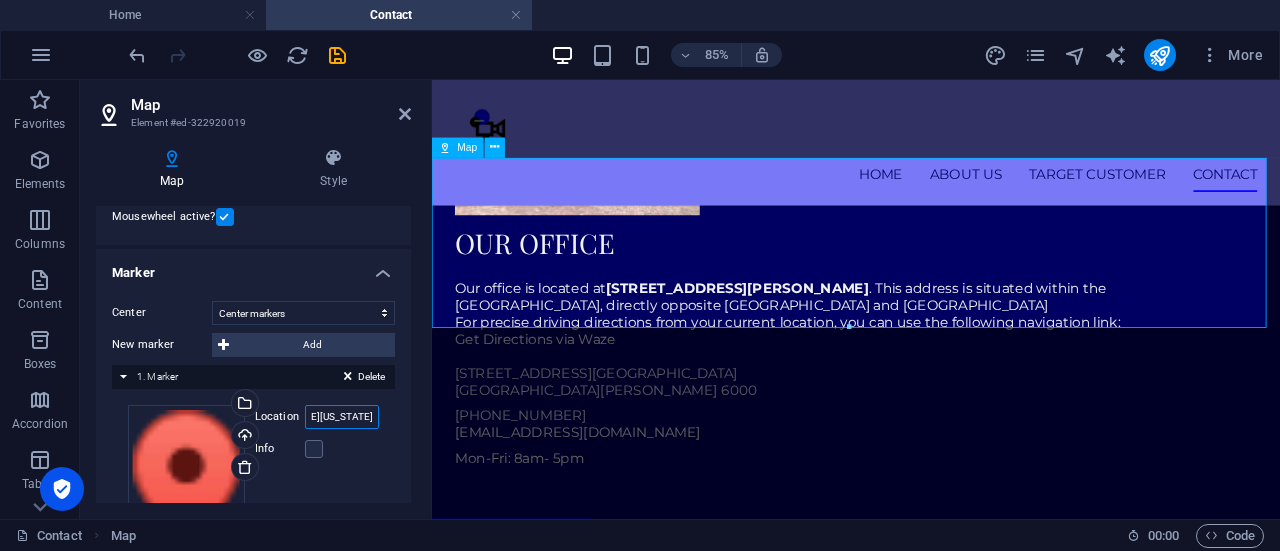 scroll, scrollTop: 0, scrollLeft: 159, axis: horizontal 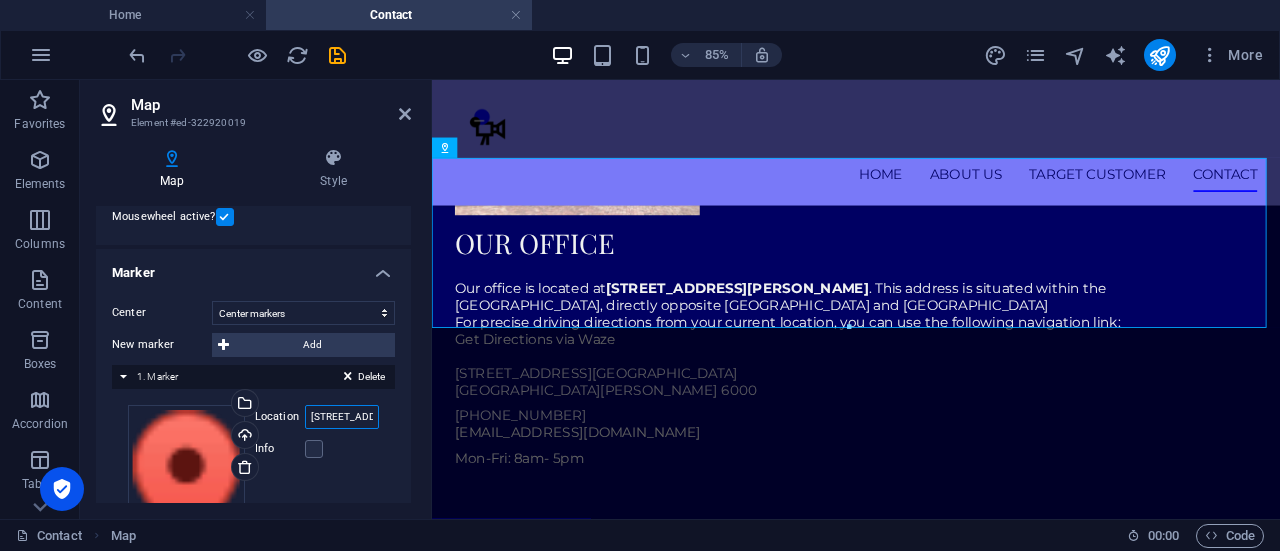 click on "950 Pennsylvania Ave NW, 20530 Washington, DC" at bounding box center [342, 417] 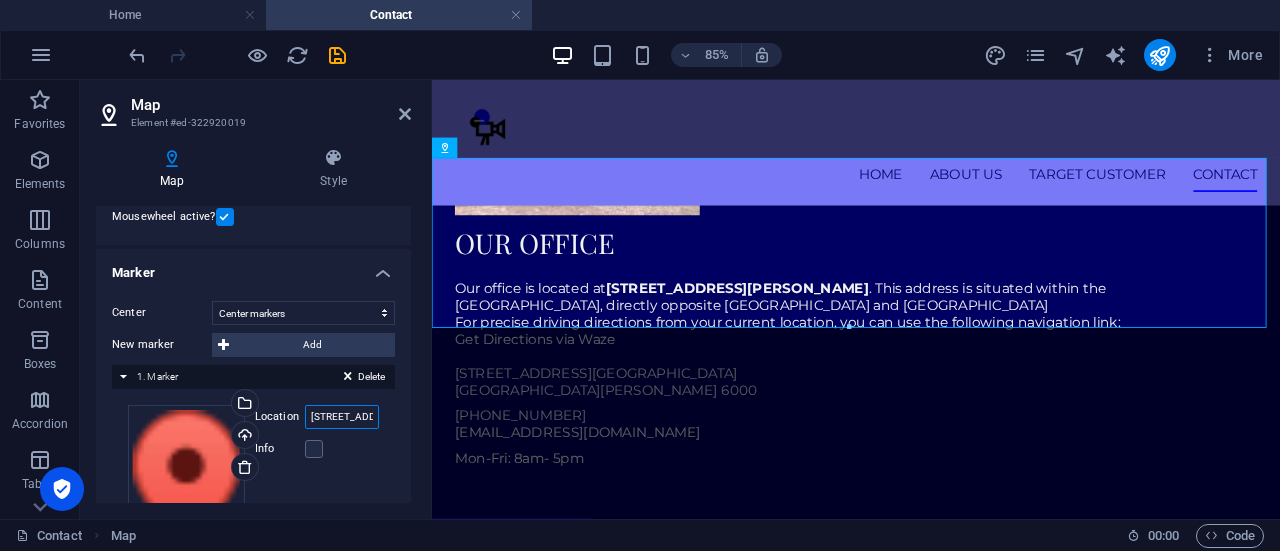 paste on "[STREET_ADDRESS]" 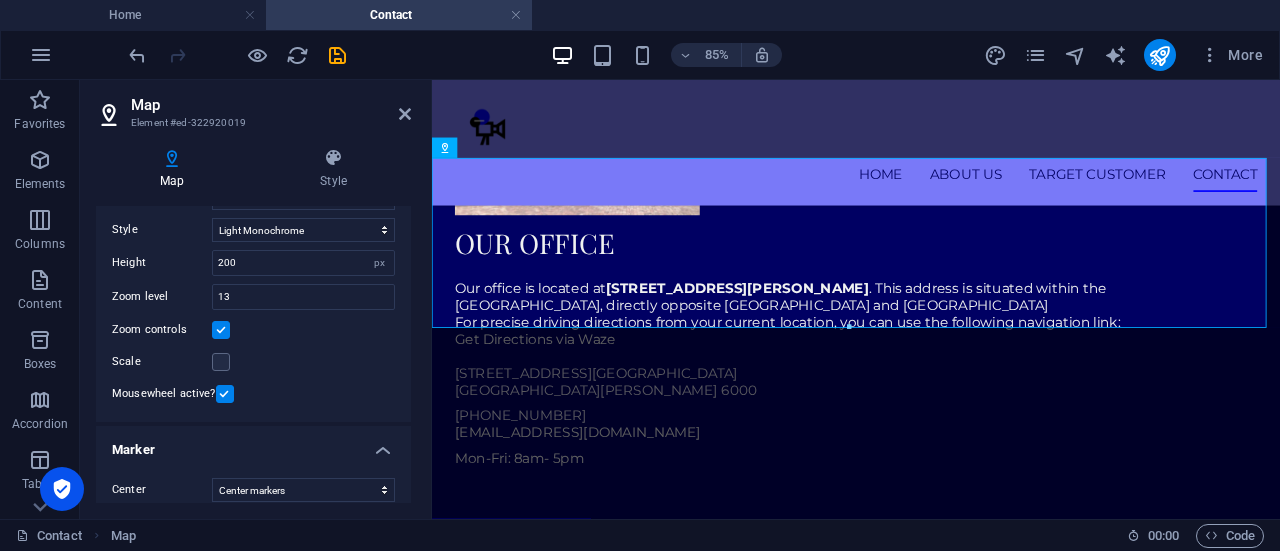 scroll, scrollTop: 0, scrollLeft: 0, axis: both 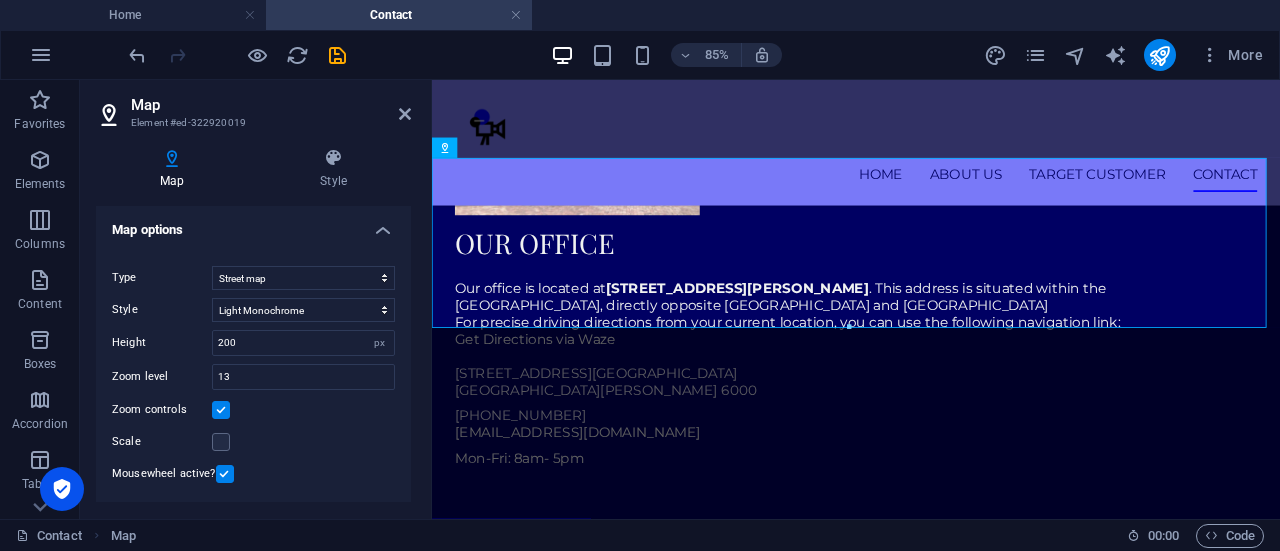 type on "[STREET_ADDRESS]" 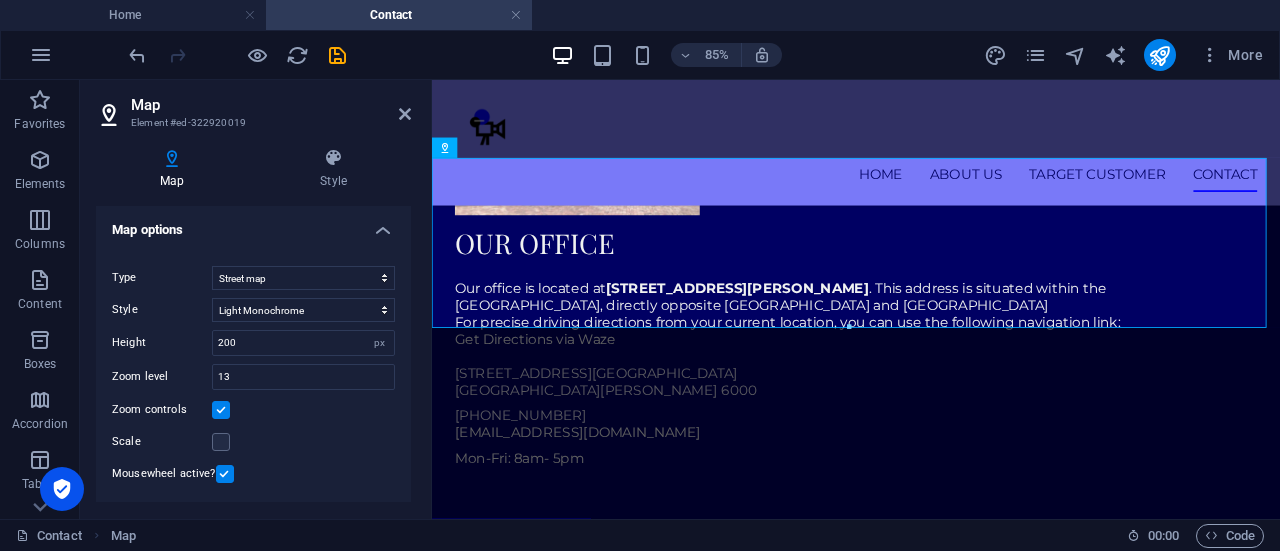 scroll, scrollTop: 0, scrollLeft: 0, axis: both 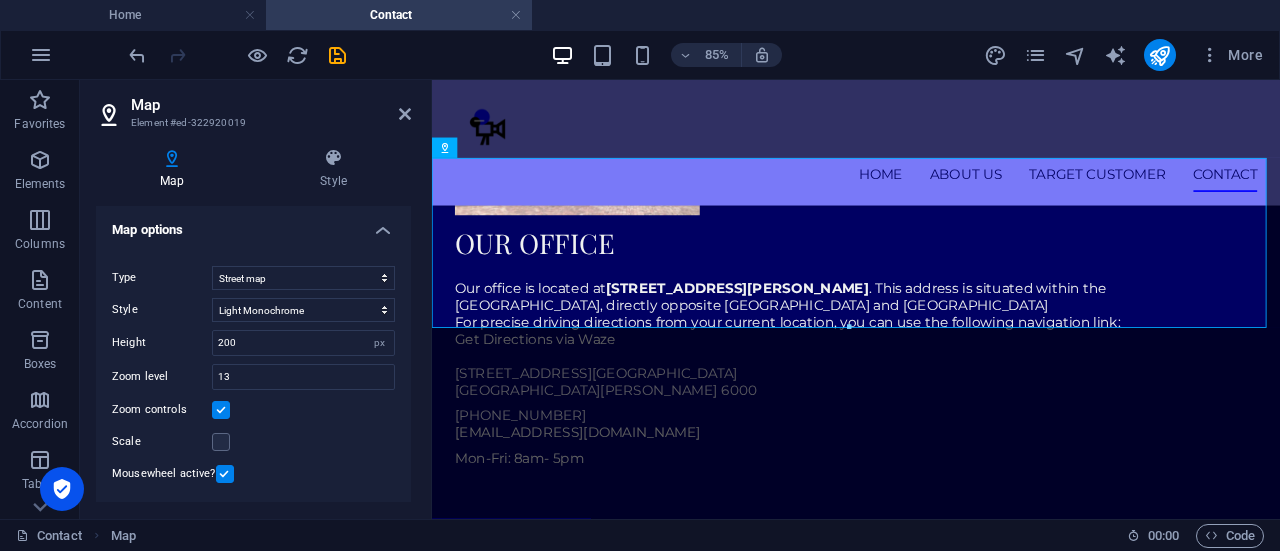 click on "Map center 950 Pennsylvania Ave NW, 20530 Washington, DC Map is limited to embed mode. To enable all features, please provide a Google Maps API key under More > SEO. Type Street map Satellite view Satellite view with streets Terrain map Style Default Colorize Pale Dawn Subtle Grayscale Shades of Grey Apple Maps Blue Water Midnight Commander Light Monochrome Paper Neutral Blue Hints of Gold Black &amp; White No labels Color Height 200 px Zoom level 13 Zoom controls Scale Mousewheel active?" at bounding box center [253, 372] 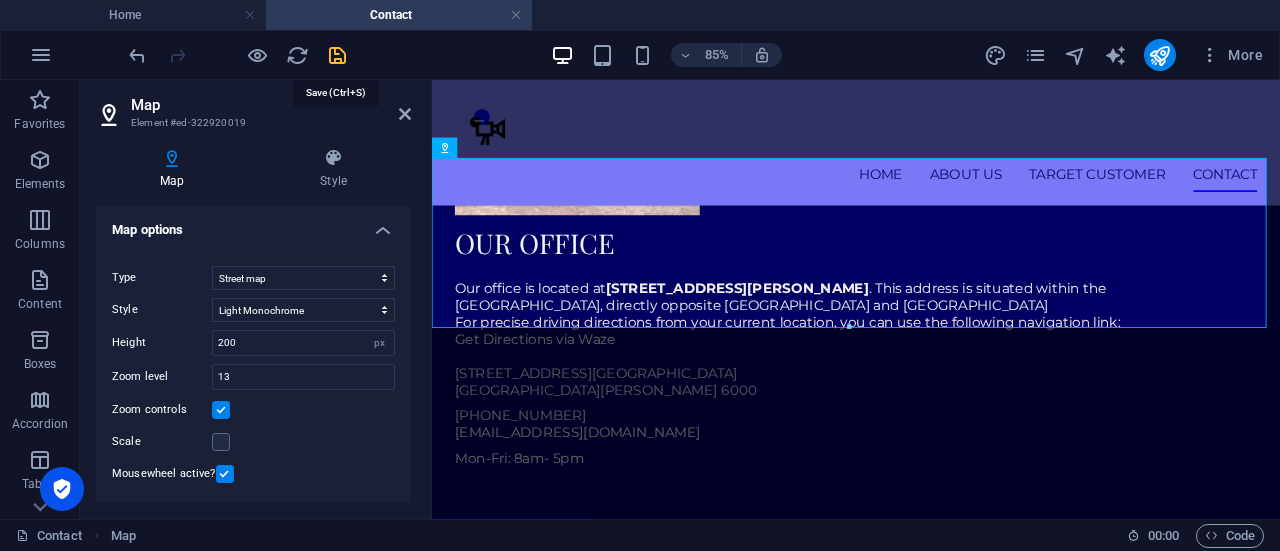 click at bounding box center [337, 55] 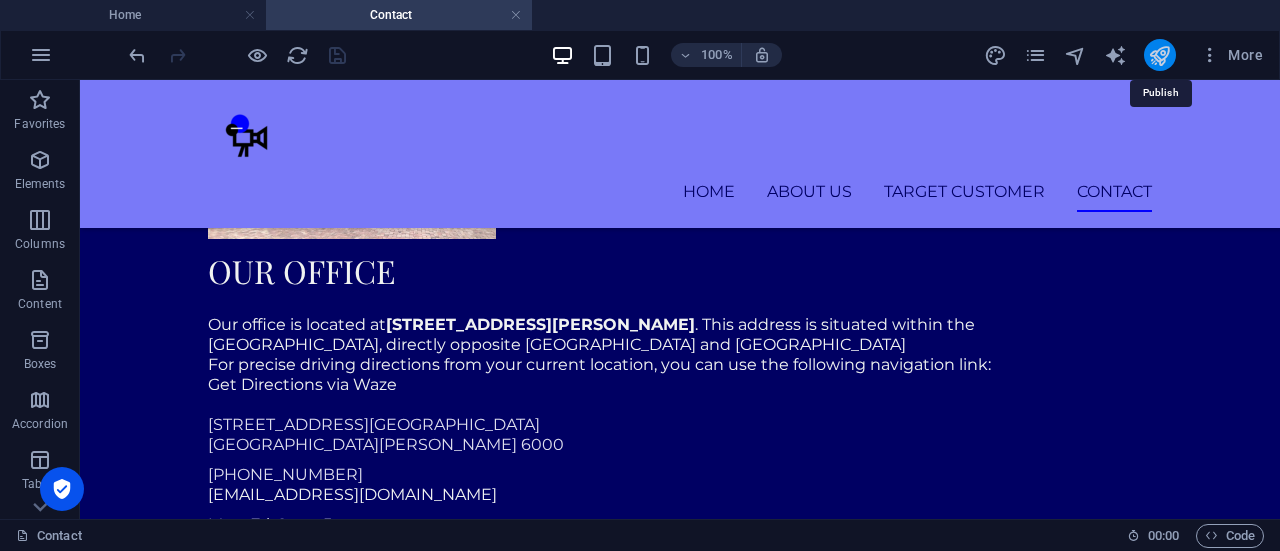 click at bounding box center [1159, 55] 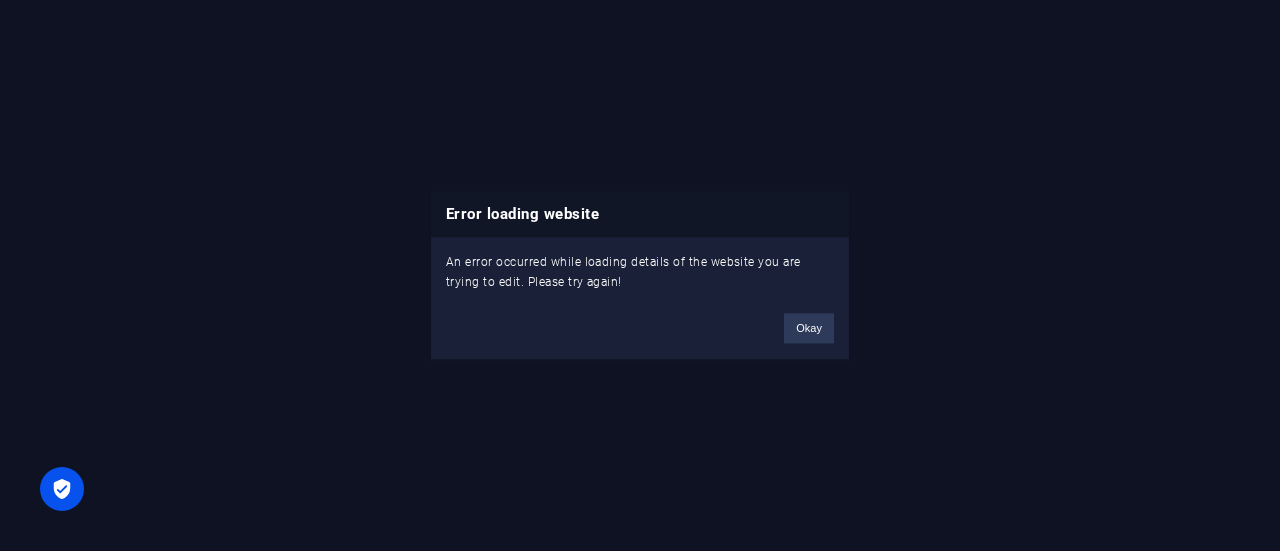 scroll, scrollTop: 0, scrollLeft: 0, axis: both 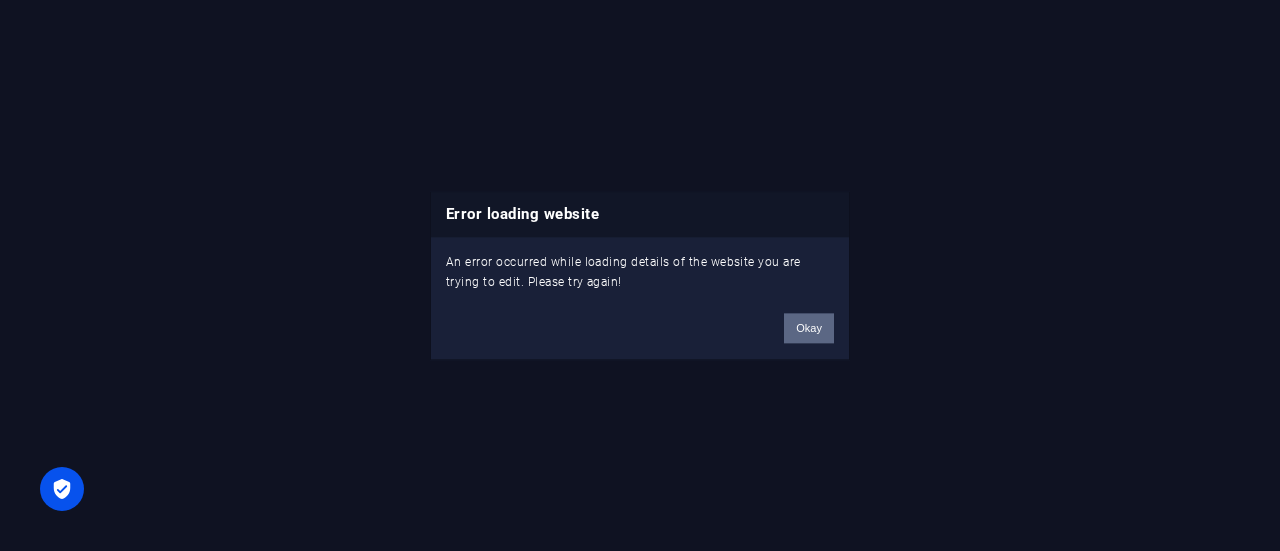 click on "Okay" at bounding box center (809, 328) 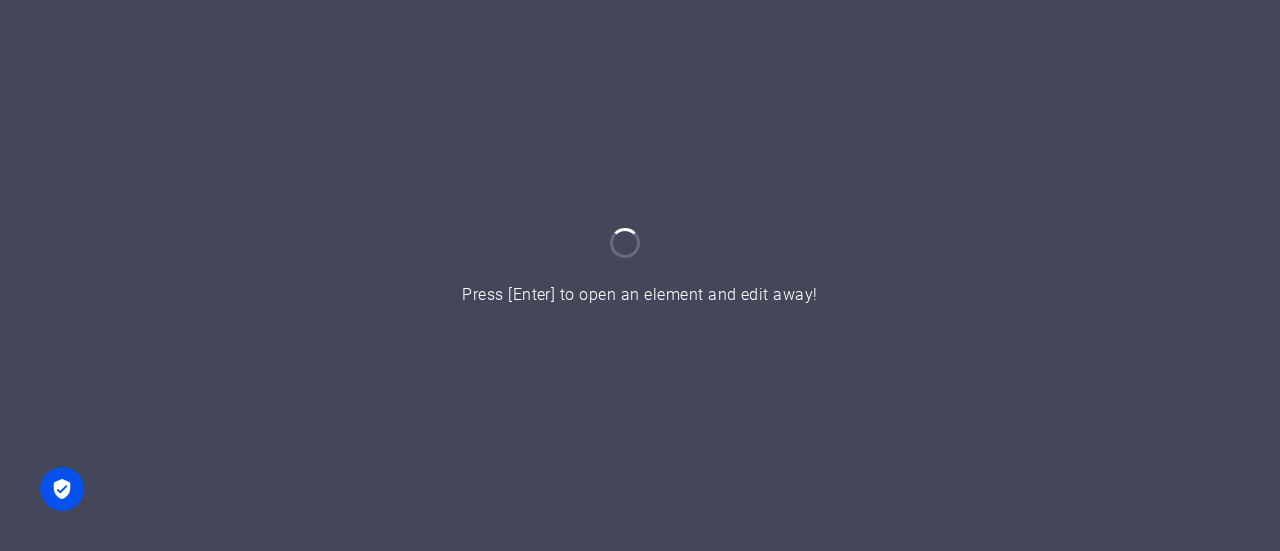 scroll, scrollTop: 0, scrollLeft: 0, axis: both 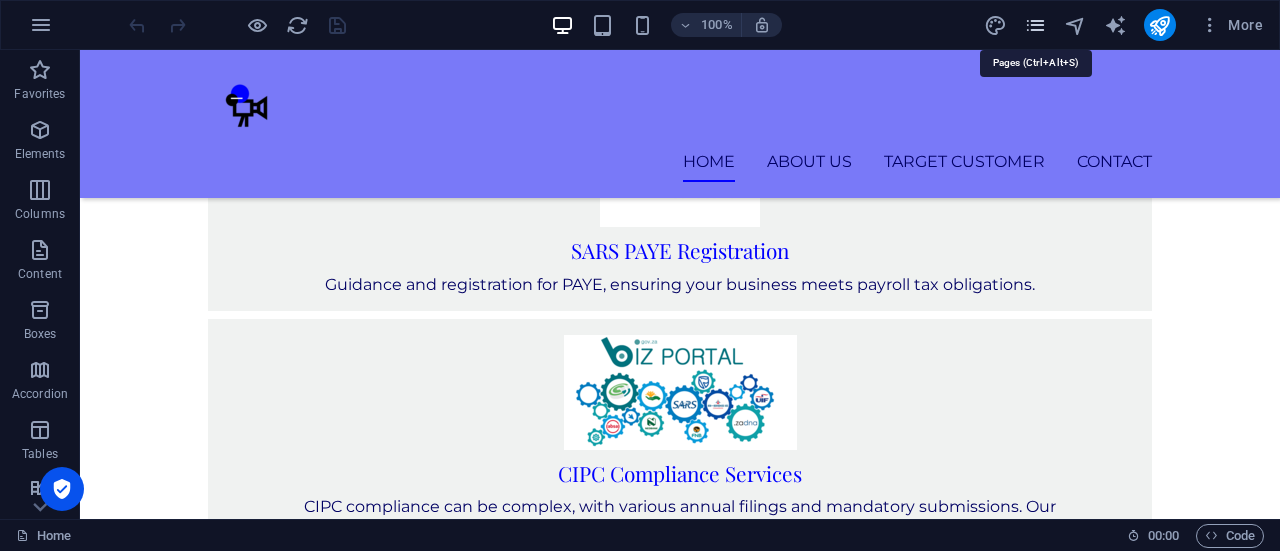 click at bounding box center [1035, 25] 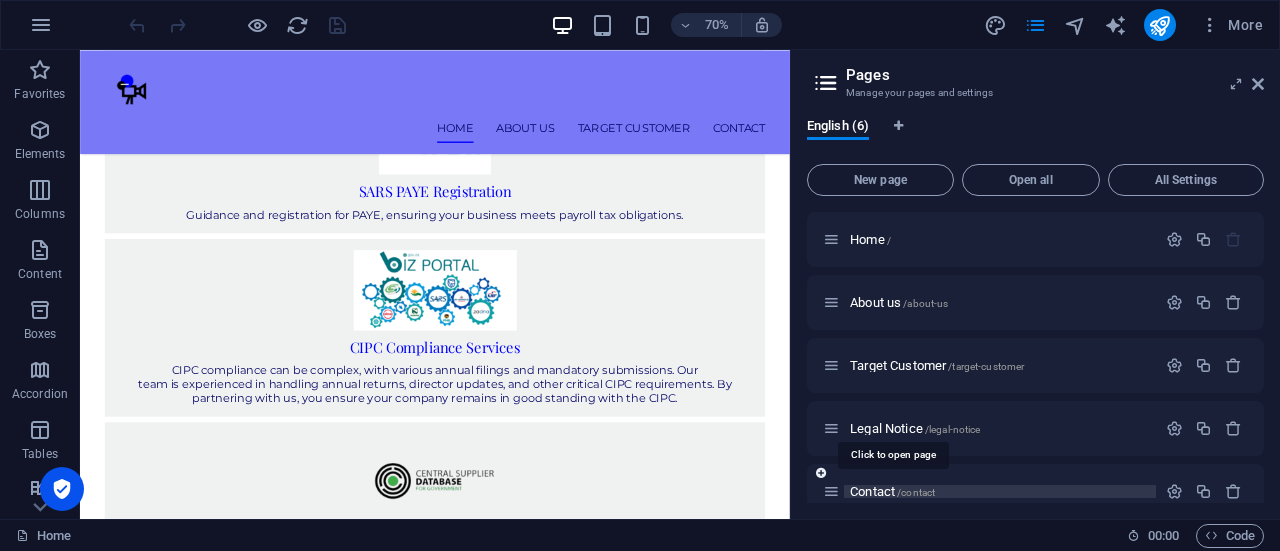 click on "Contact /contact" at bounding box center [892, 491] 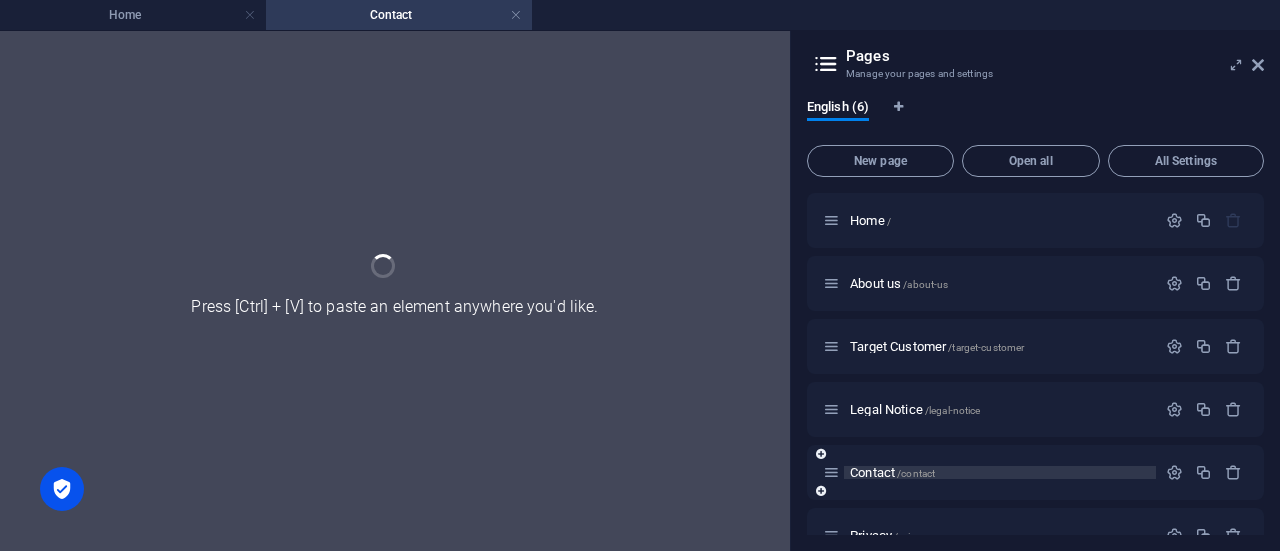 scroll, scrollTop: 0, scrollLeft: 0, axis: both 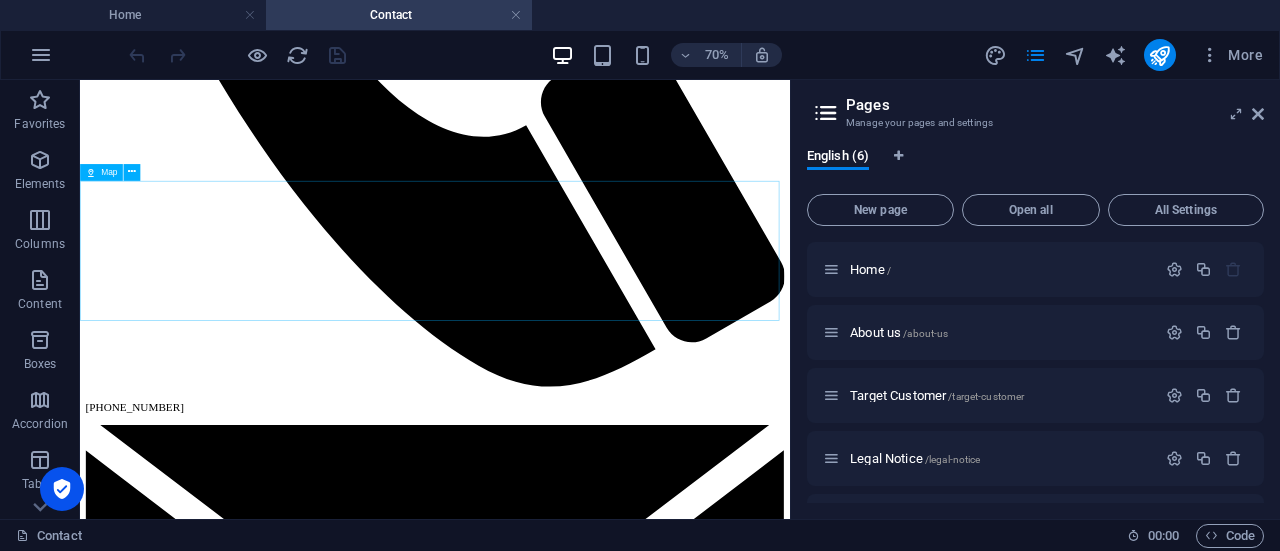 click on "Map" at bounding box center (109, 172) 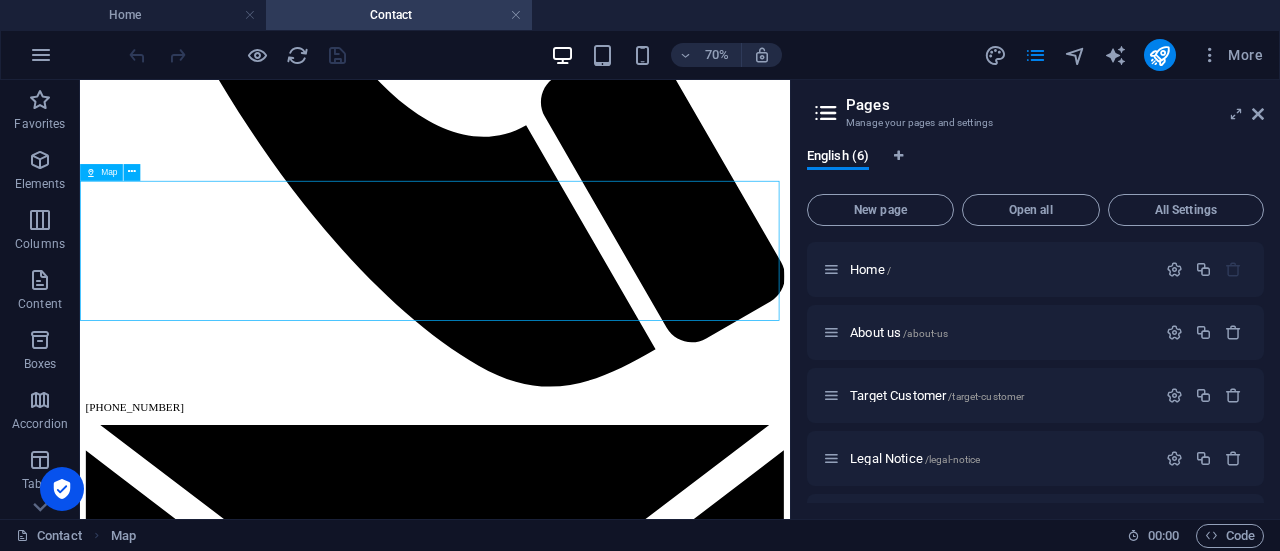 click on "Map" at bounding box center (109, 172) 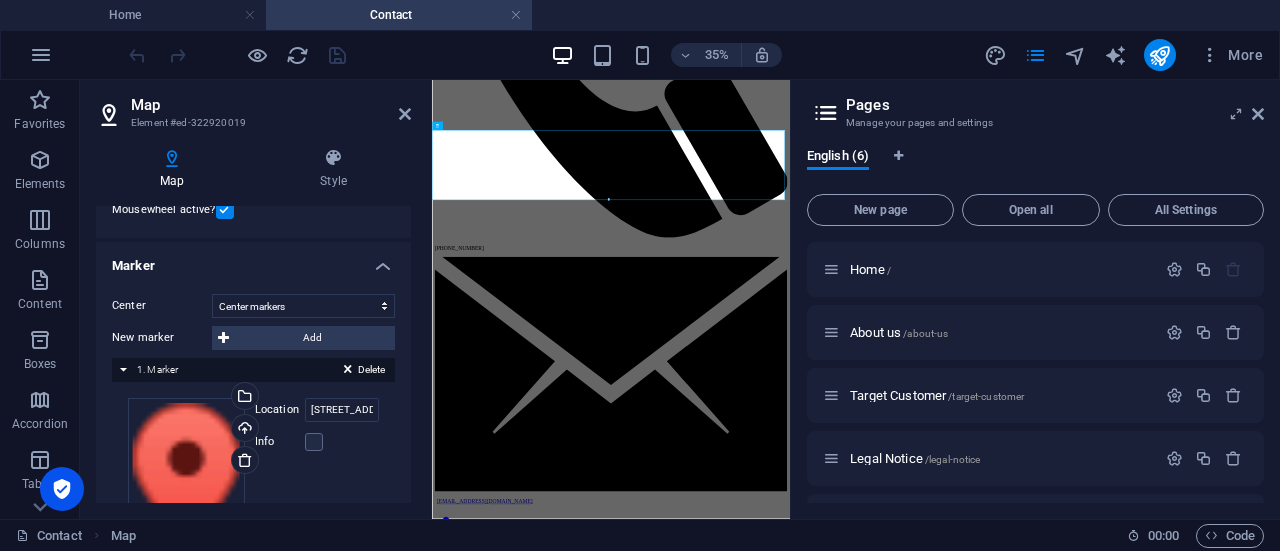 scroll, scrollTop: 262, scrollLeft: 0, axis: vertical 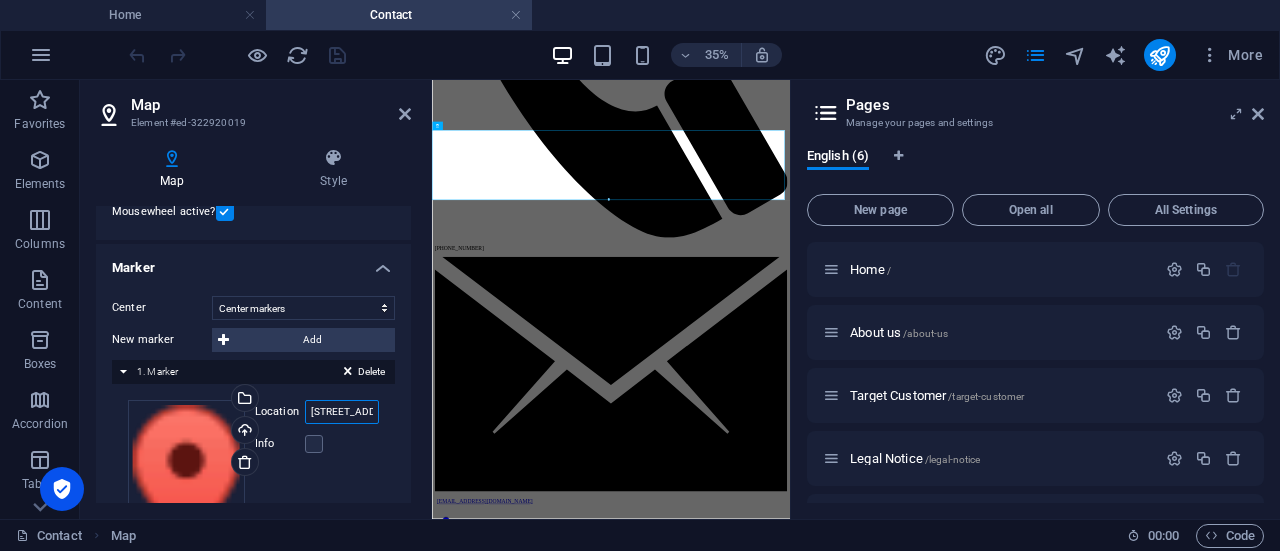 click on "950 Pennsylvania Ave NW, 20530 Washington, DC" at bounding box center (342, 412) 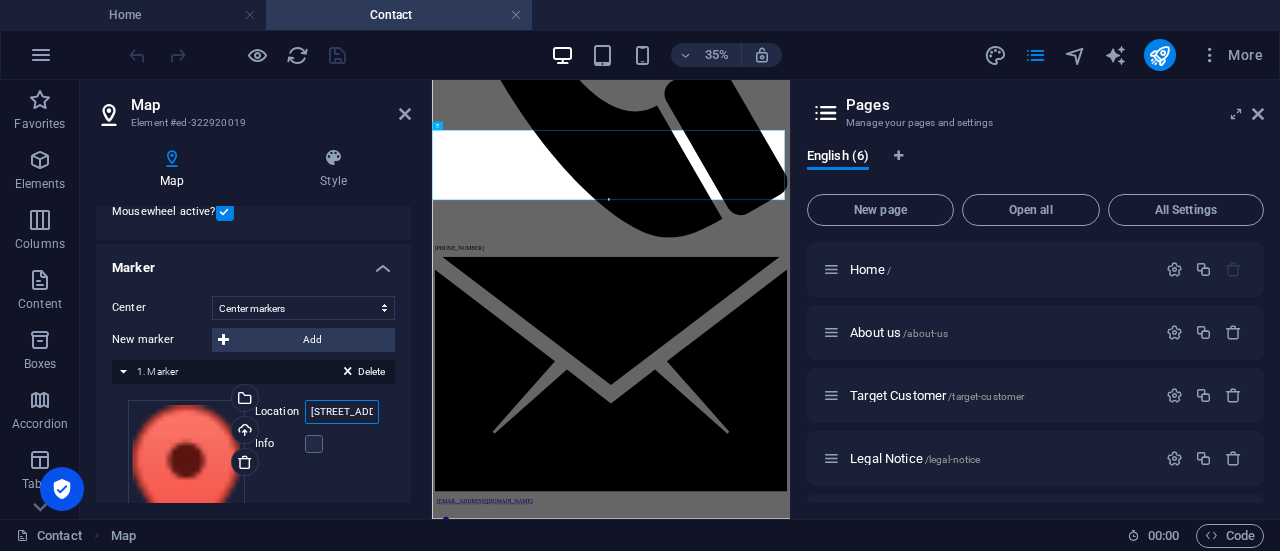 paste on "[STREET_ADDRESS]" 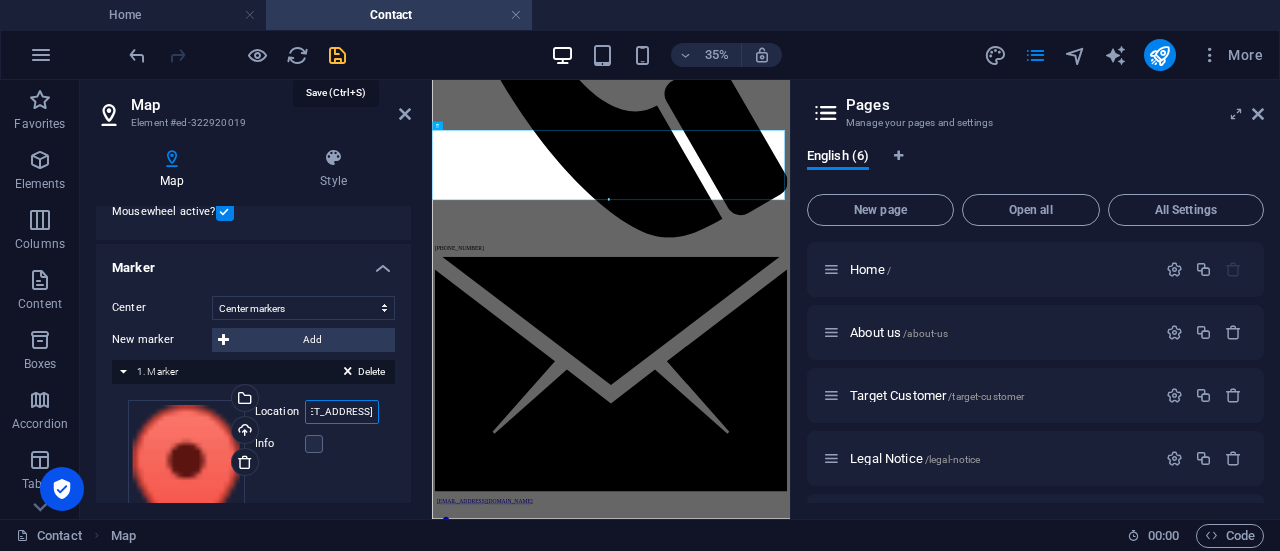 type on "[STREET_ADDRESS]" 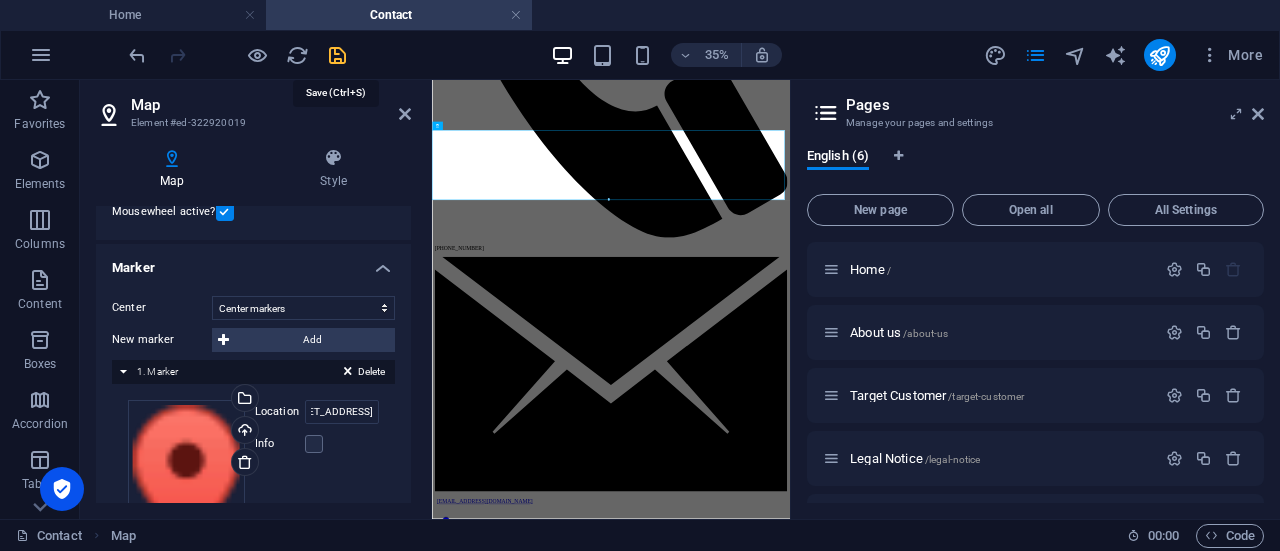 scroll, scrollTop: 0, scrollLeft: 0, axis: both 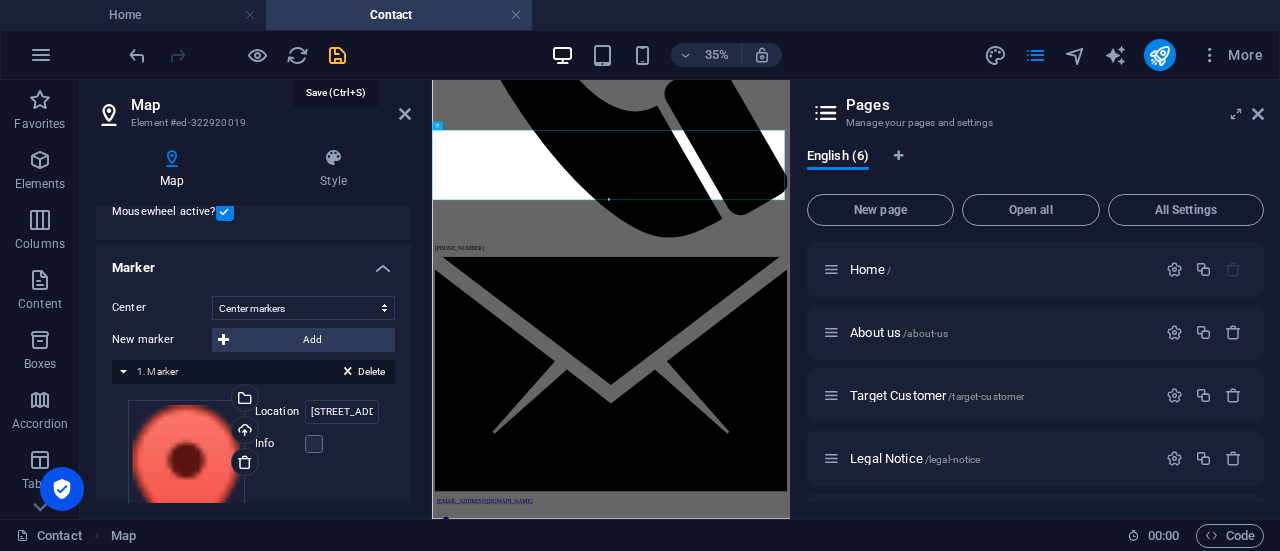 click at bounding box center [337, 55] 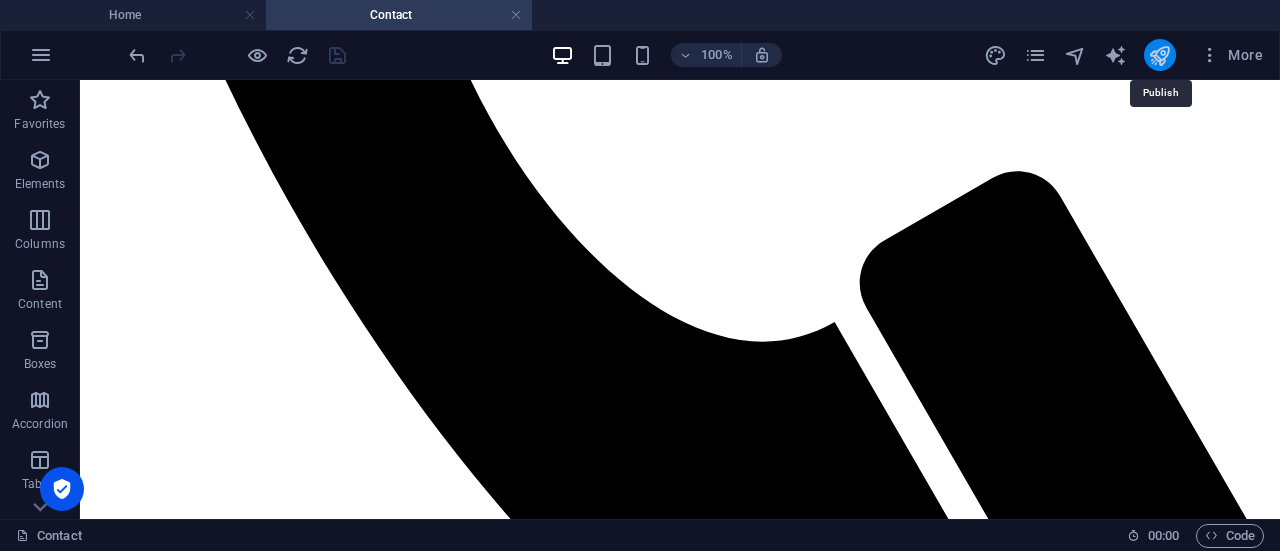 click at bounding box center [1159, 55] 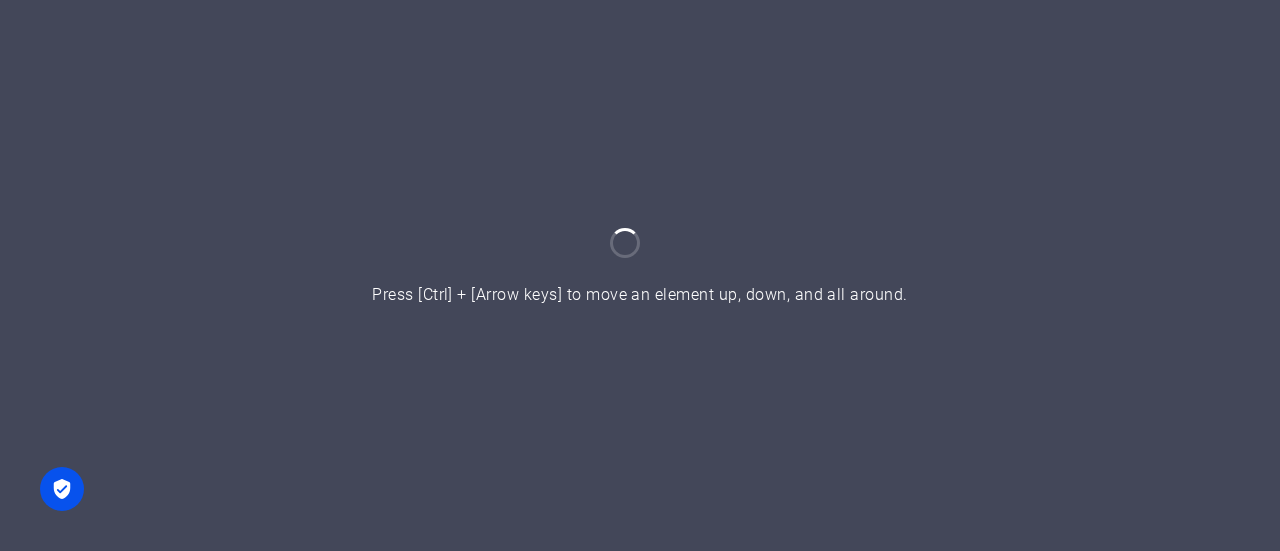 scroll, scrollTop: 0, scrollLeft: 0, axis: both 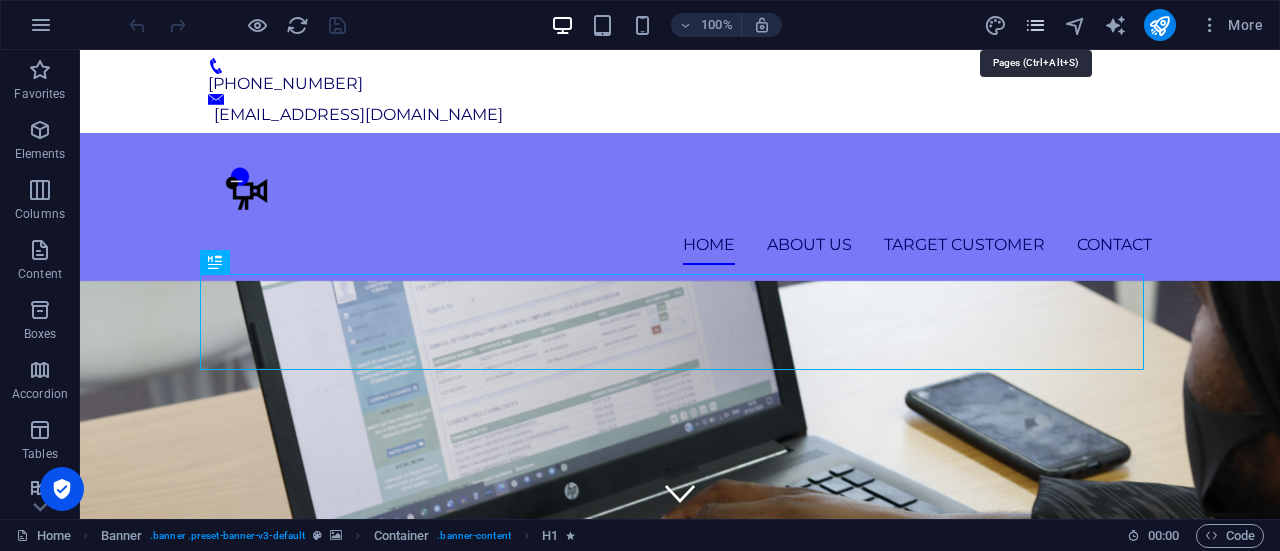 click at bounding box center (1035, 25) 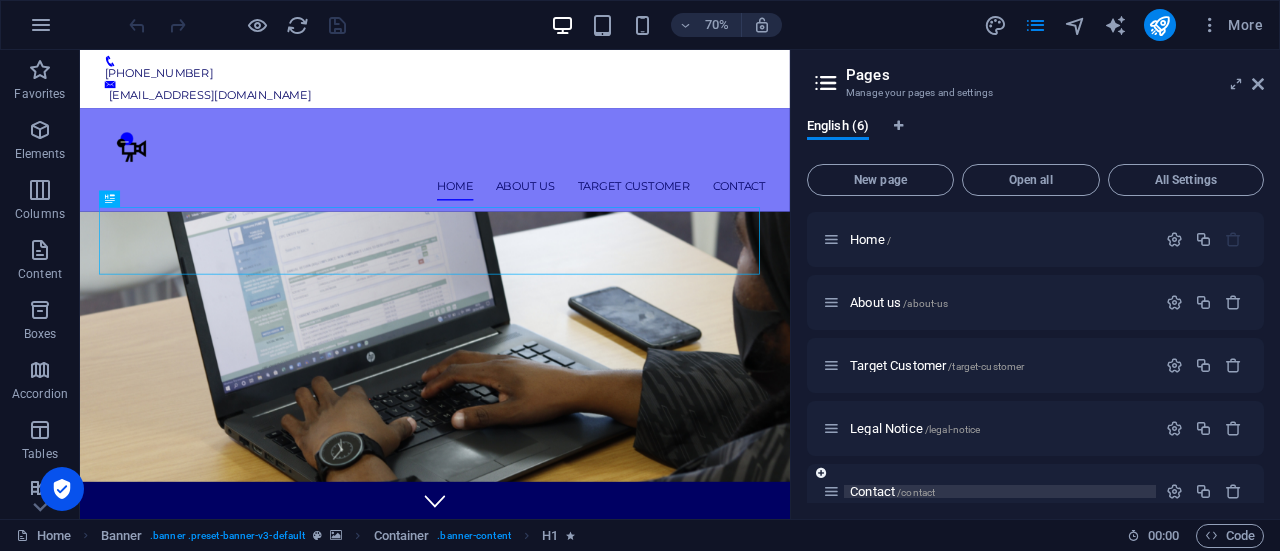 click on "Contact /contact" at bounding box center [892, 491] 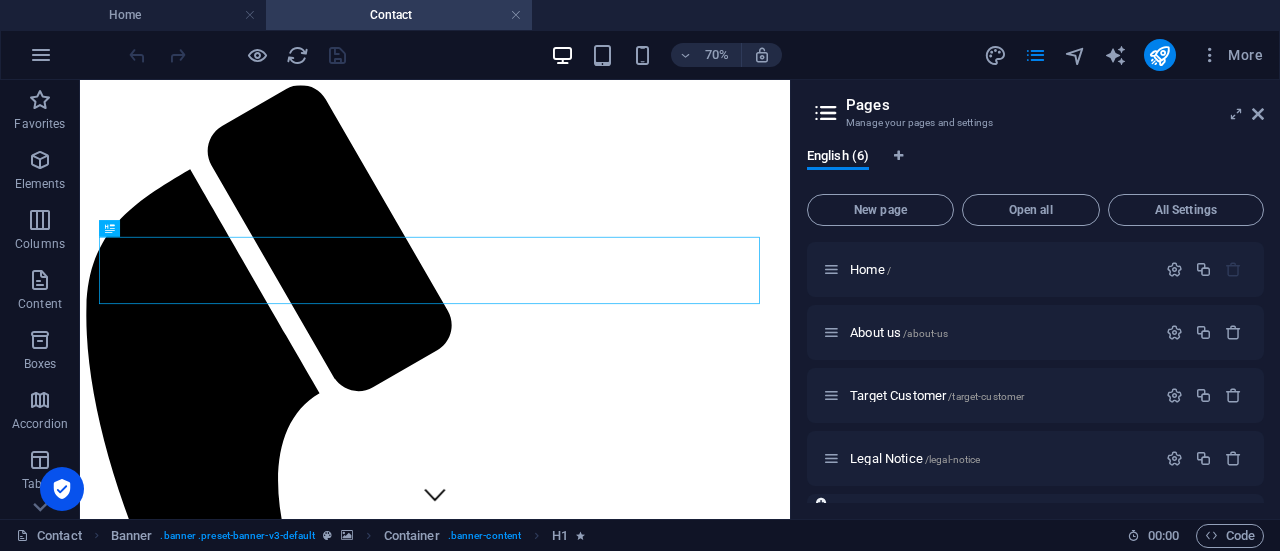 scroll, scrollTop: 0, scrollLeft: 0, axis: both 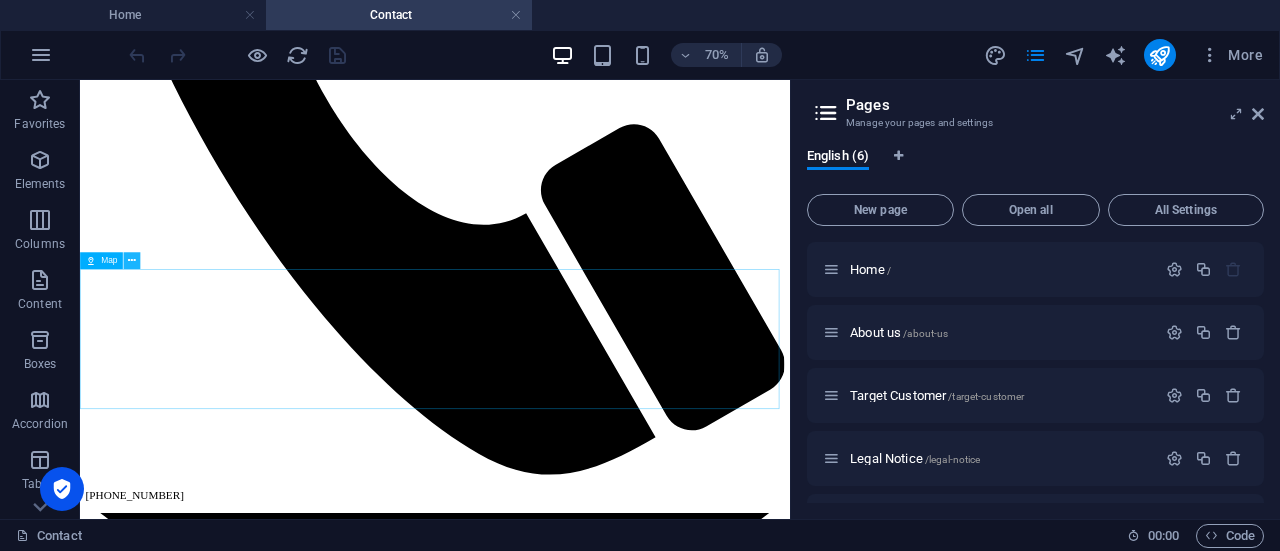 click at bounding box center (132, 260) 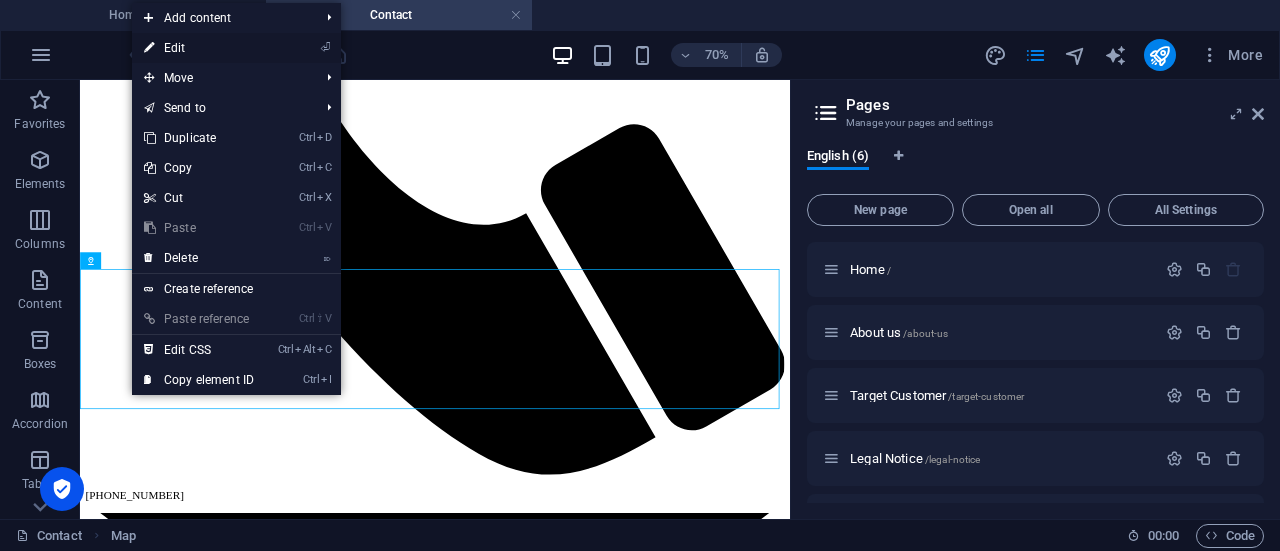 click on "⏎  Edit" at bounding box center (199, 48) 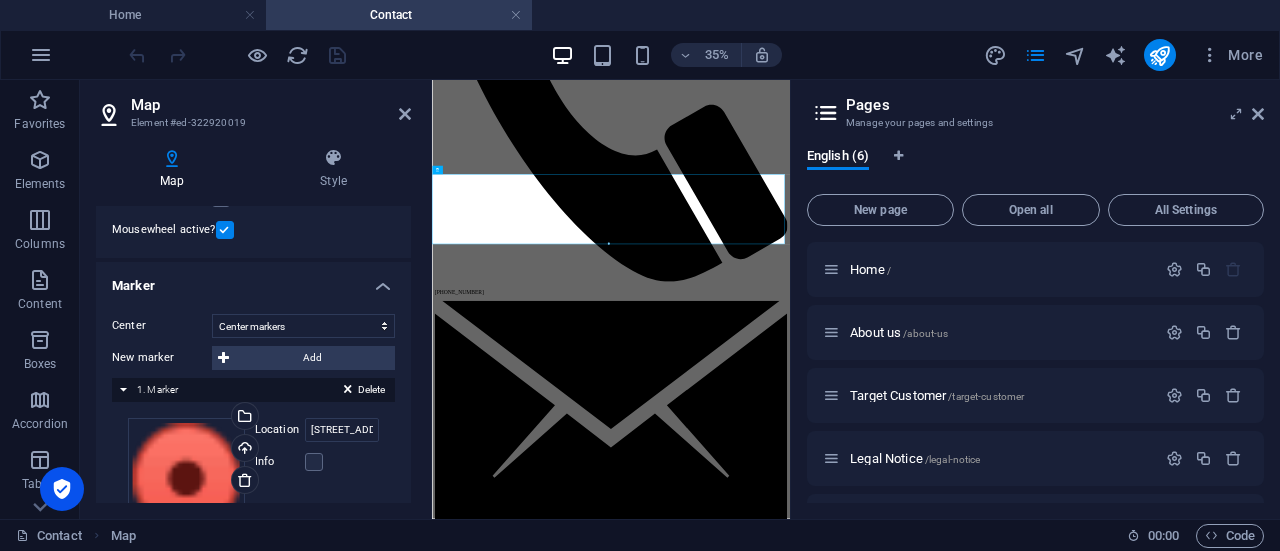 scroll, scrollTop: 259, scrollLeft: 0, axis: vertical 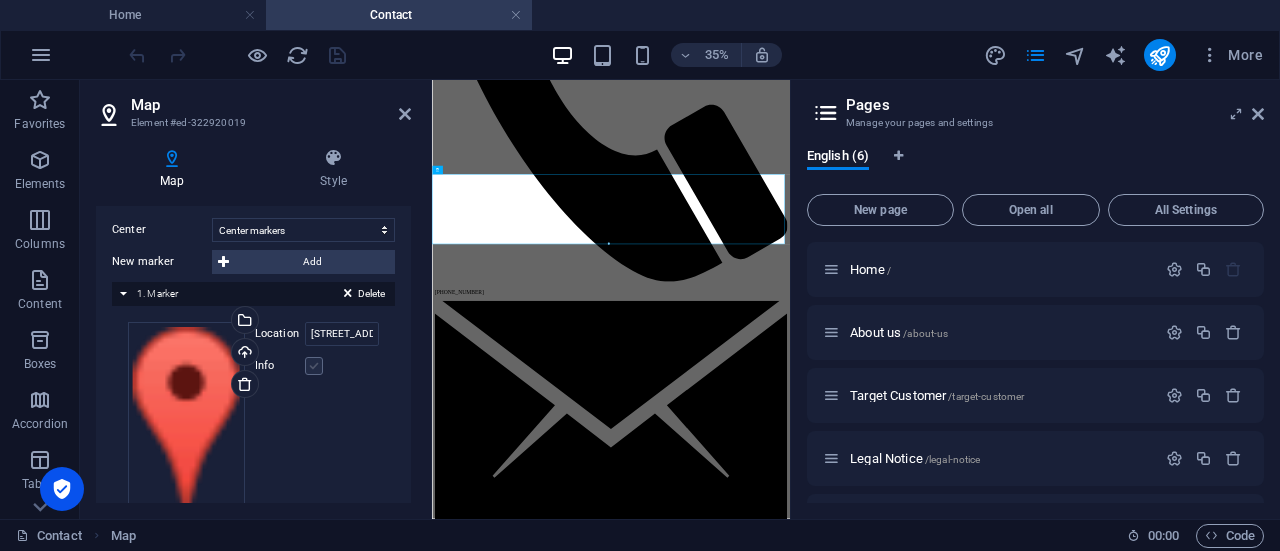 click at bounding box center (314, 366) 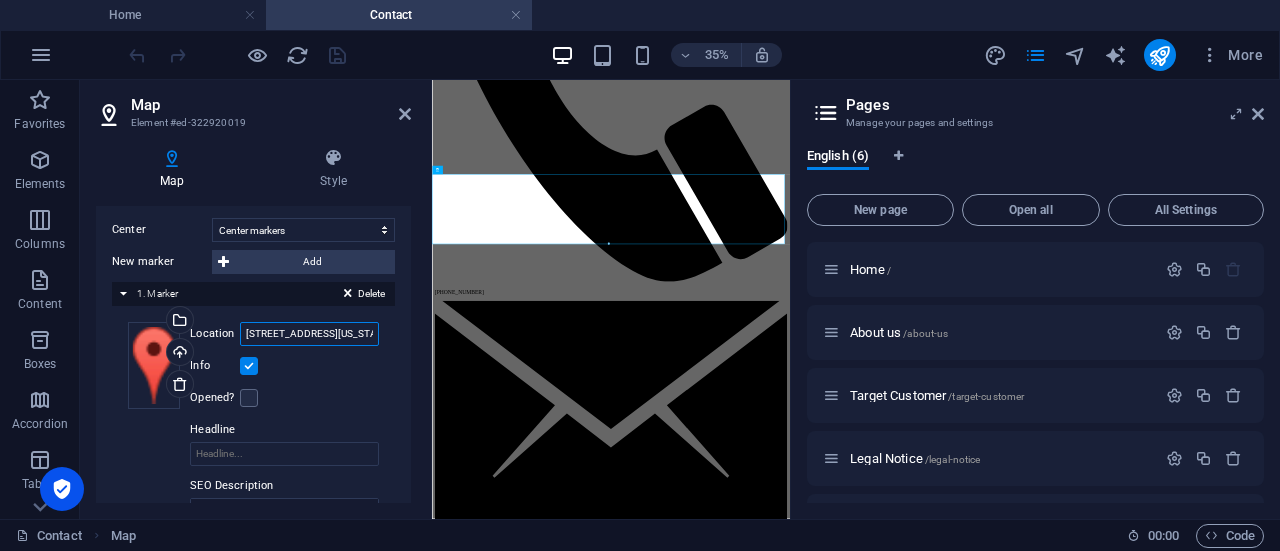 click on "[STREET_ADDRESS][US_STATE][US_STATE]" at bounding box center (309, 334) 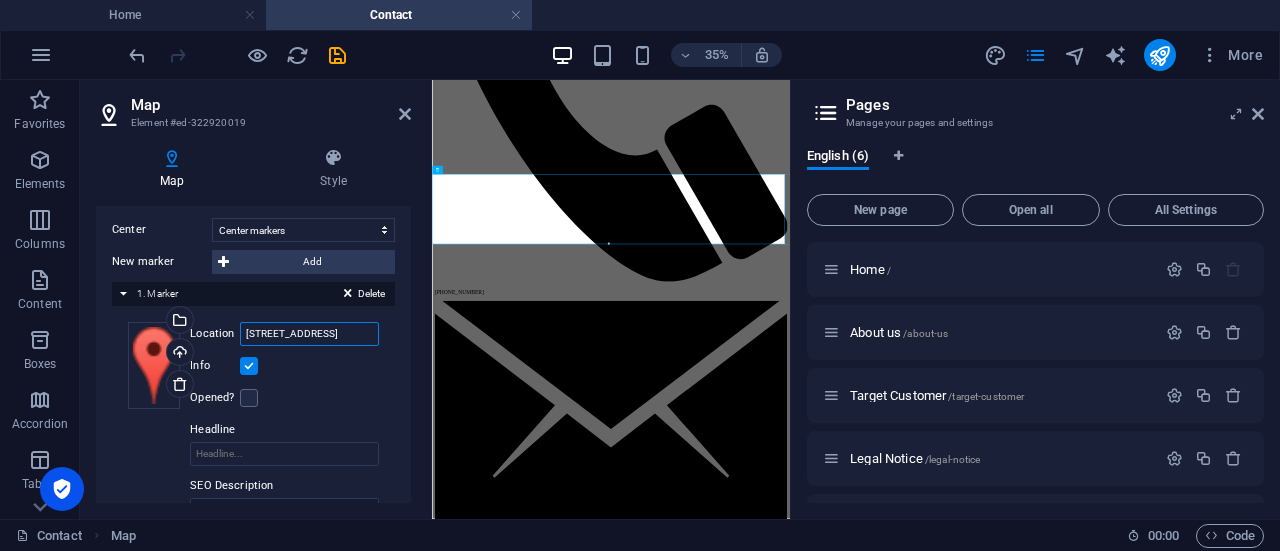 paste on ", Greenacres Fairview office park 6th Floor iHub  Port Elizabeth 6000" 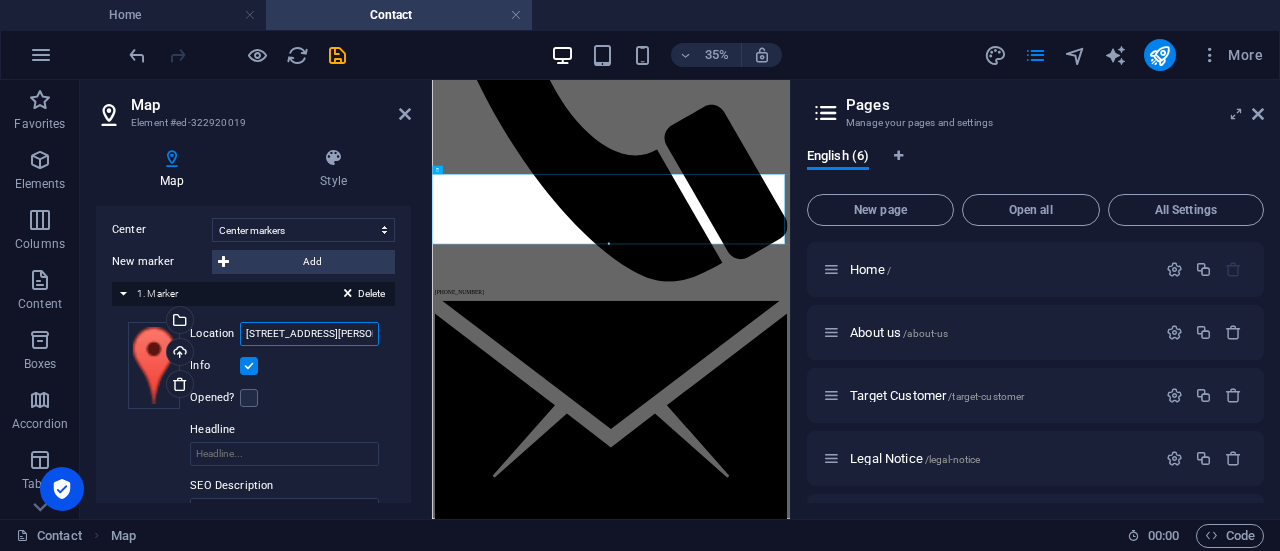 scroll, scrollTop: 0, scrollLeft: 232, axis: horizontal 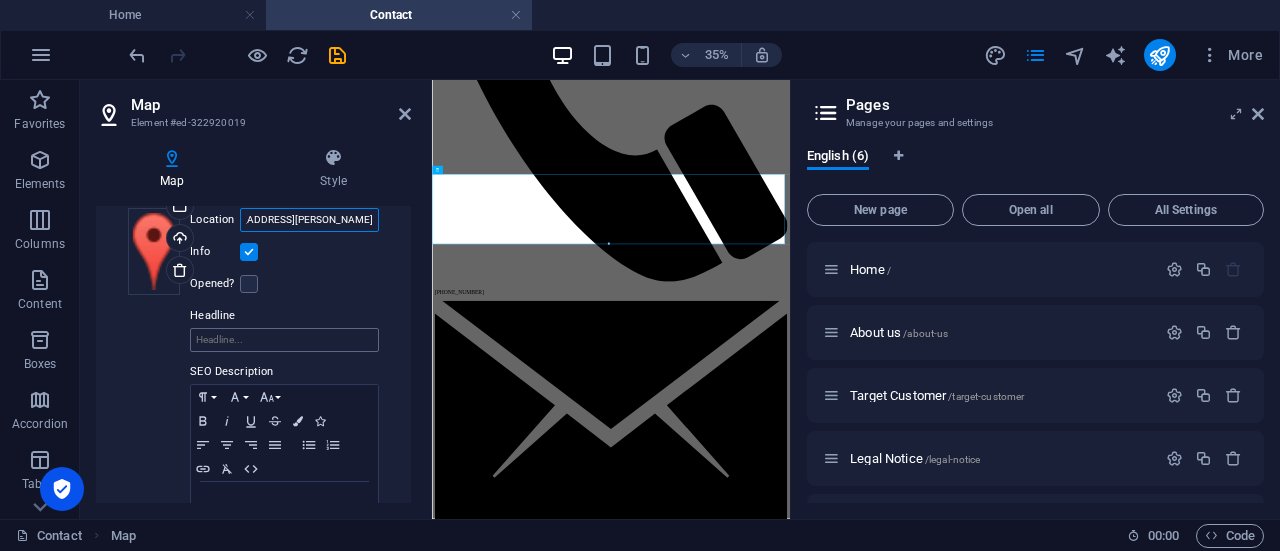 type on "66 Ring road, Greenacres Fairview office park 6th Floor iHub  Port Elizabeth 6000" 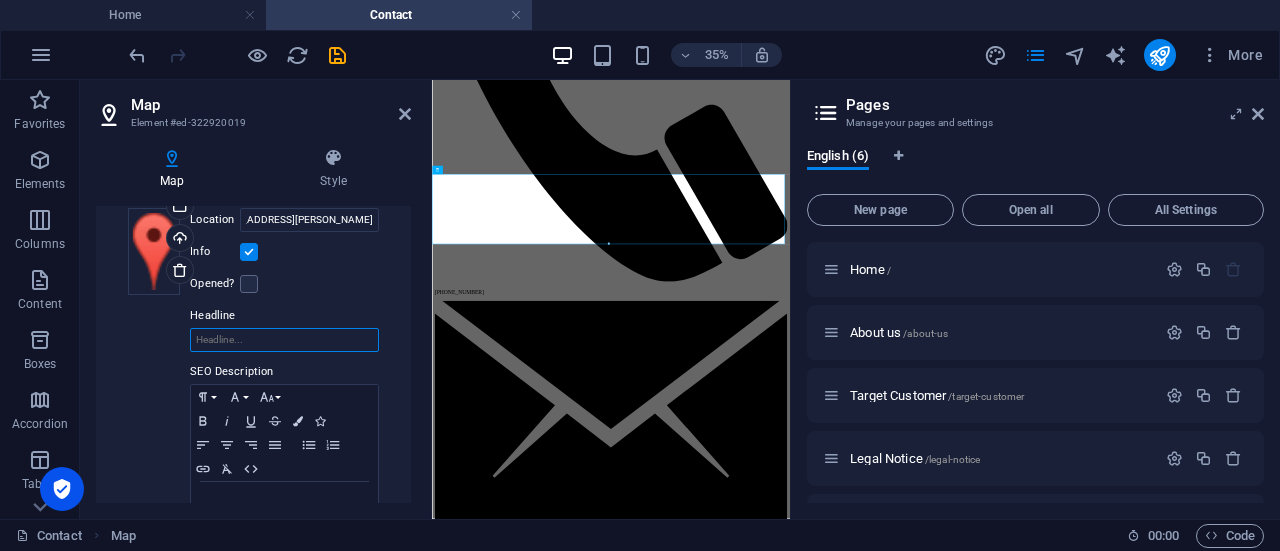 scroll, scrollTop: 0, scrollLeft: 0, axis: both 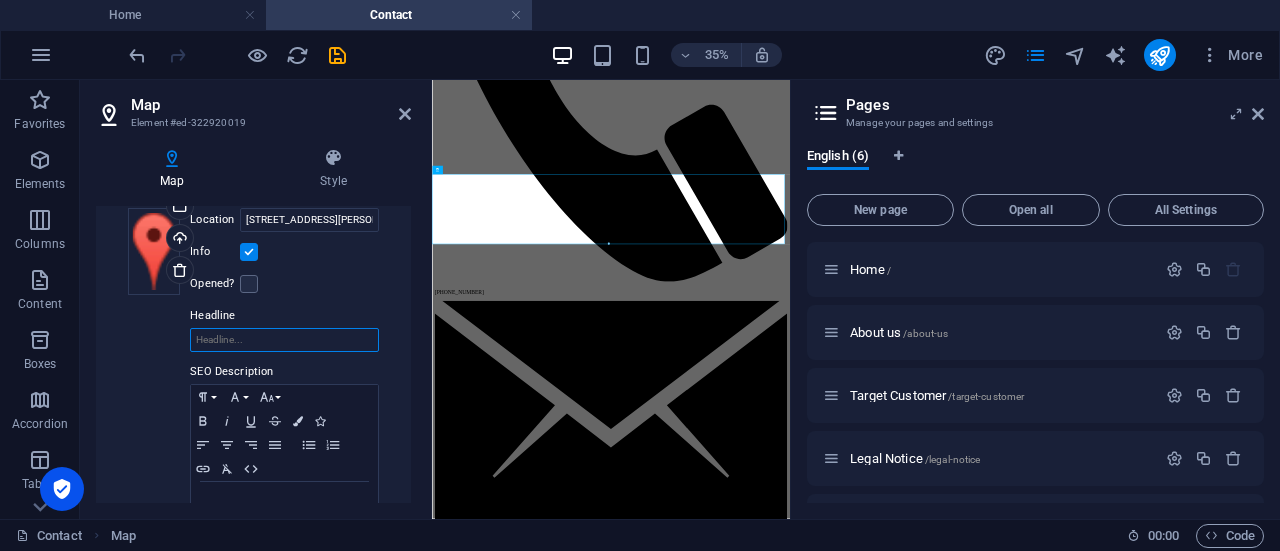 click on "Headline" at bounding box center [284, 340] 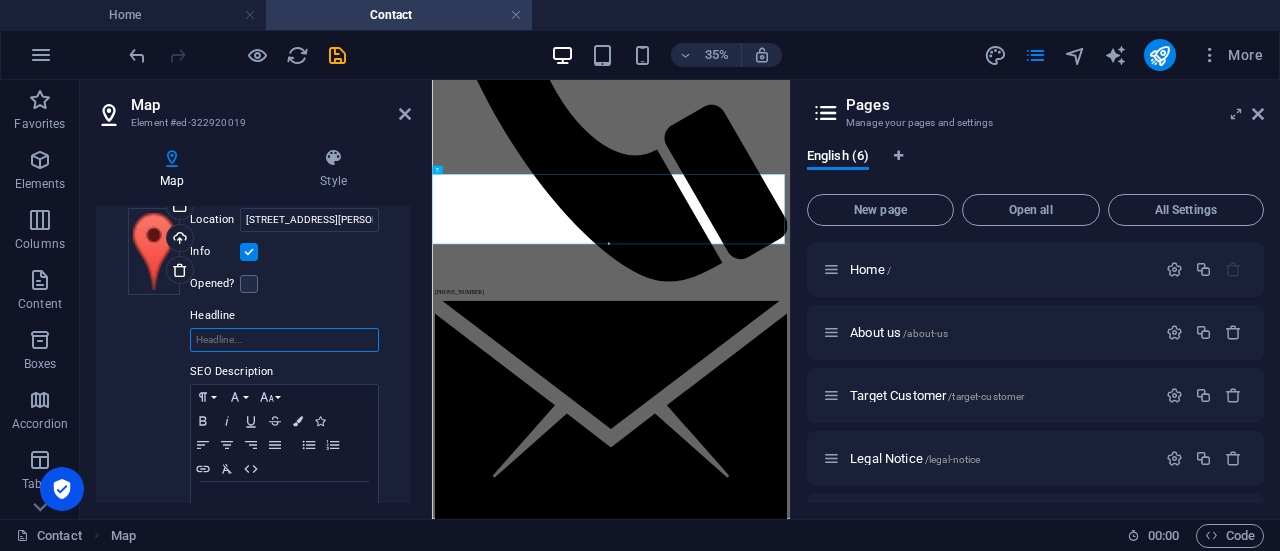 scroll, scrollTop: 524, scrollLeft: 0, axis: vertical 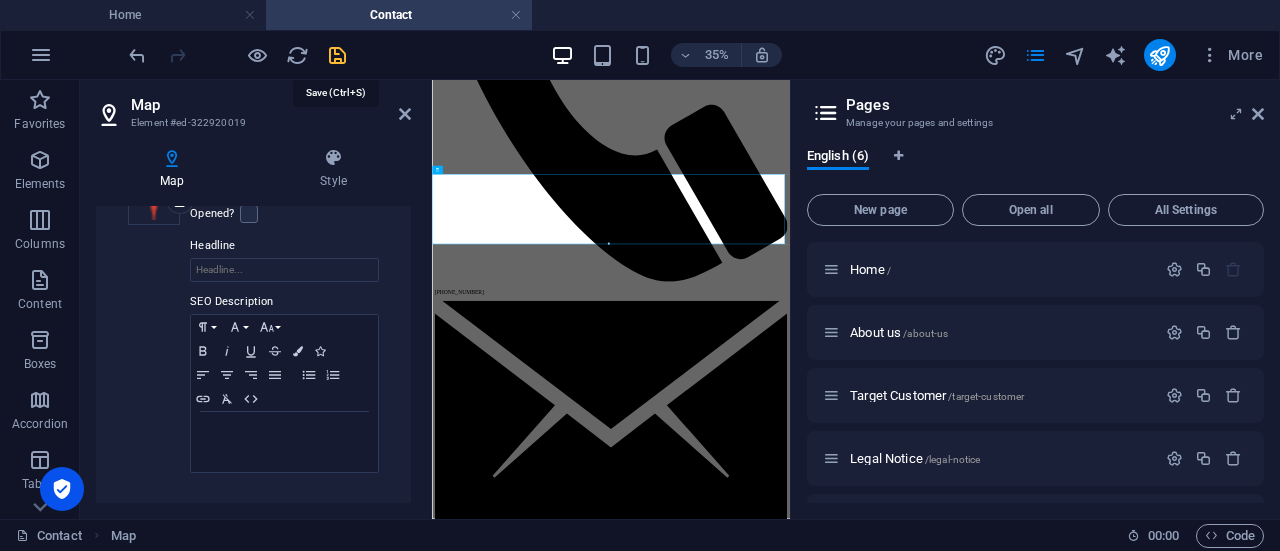click at bounding box center [337, 55] 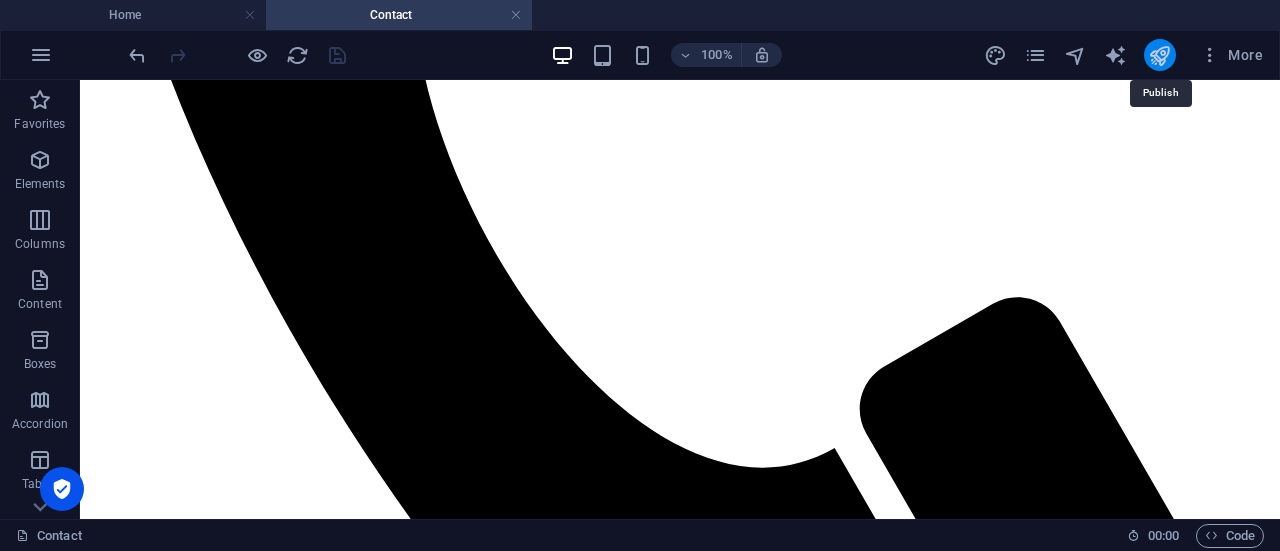 click at bounding box center [1159, 55] 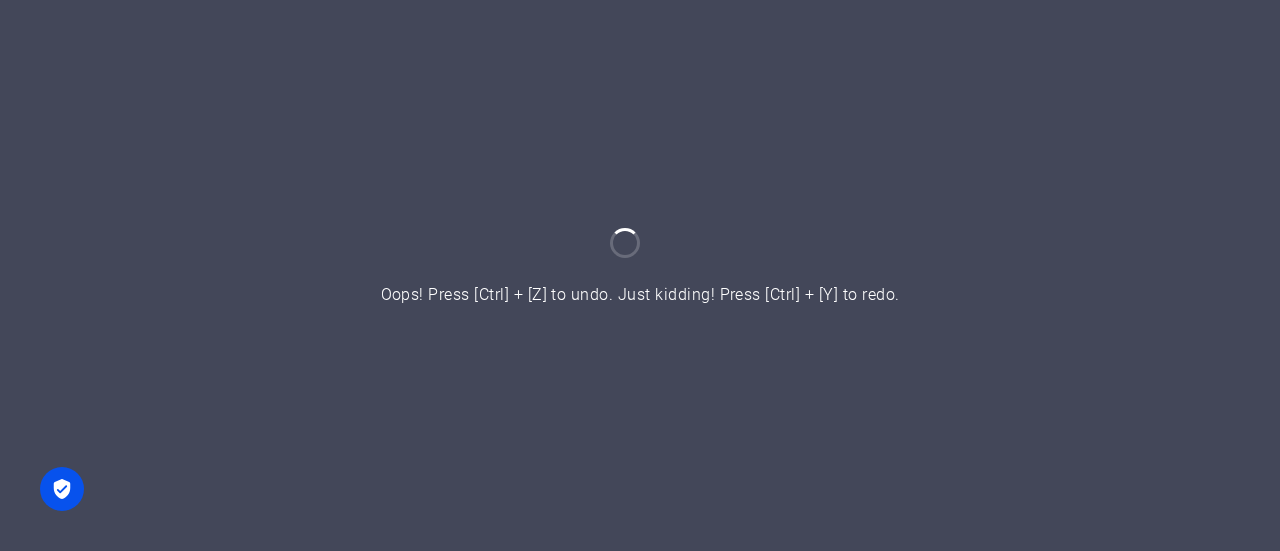 scroll, scrollTop: 0, scrollLeft: 0, axis: both 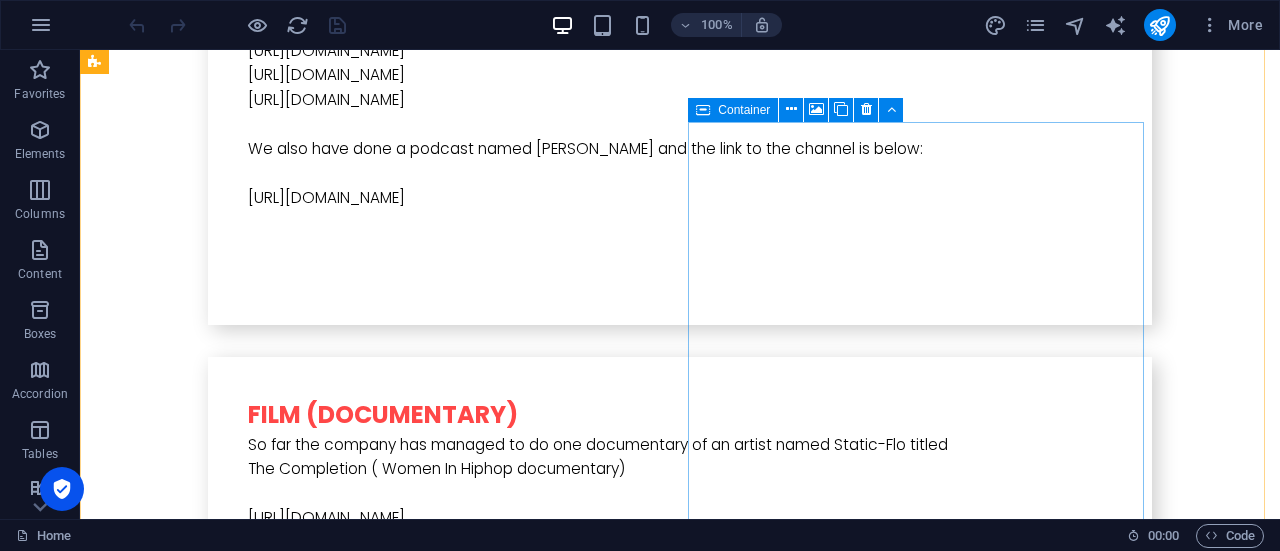 click on "Container" at bounding box center [744, 110] 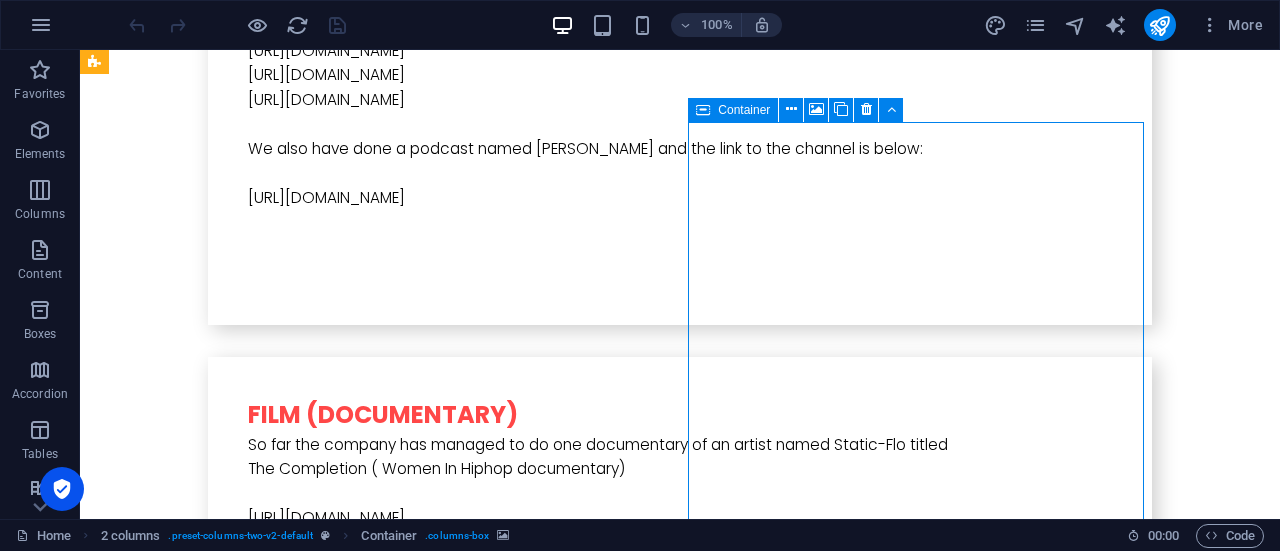 click on "Container" at bounding box center (744, 110) 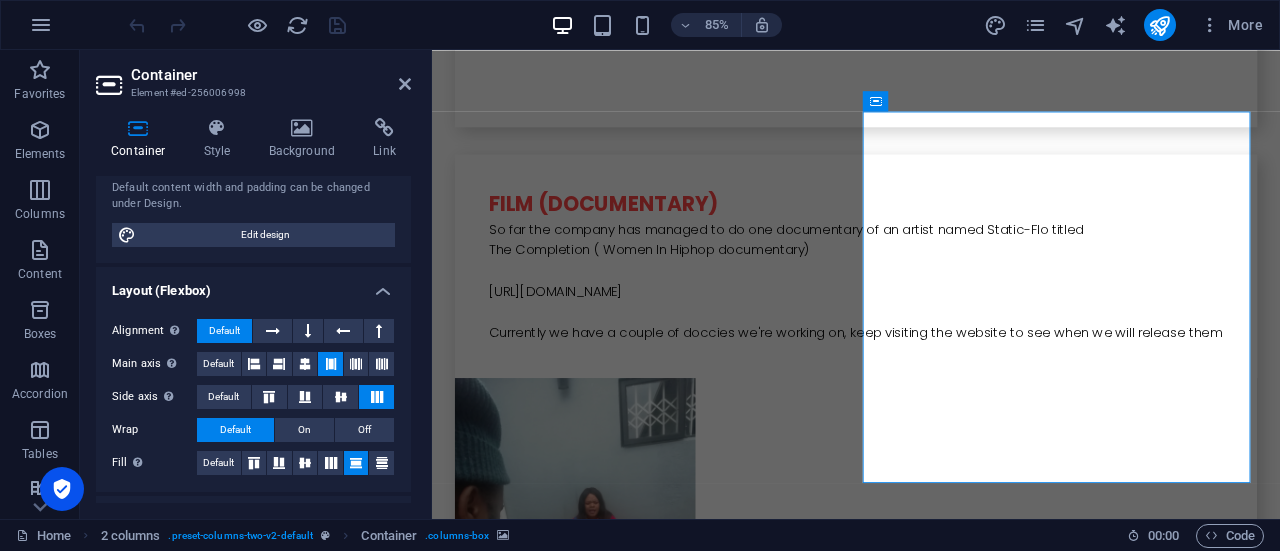 scroll, scrollTop: 308, scrollLeft: 0, axis: vertical 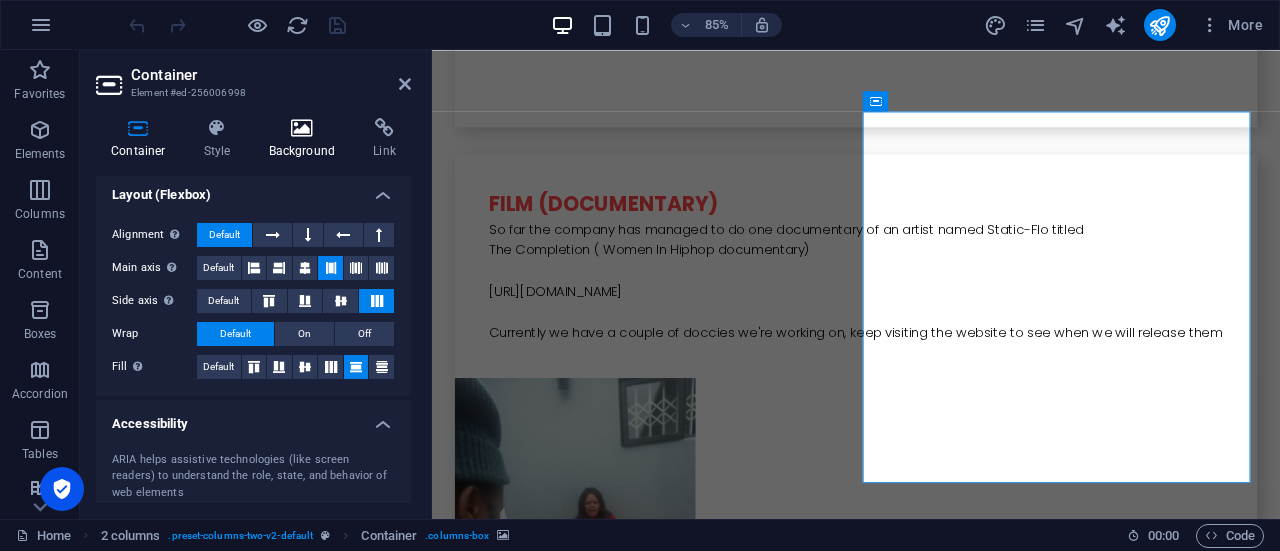 click on "Background" at bounding box center [306, 139] 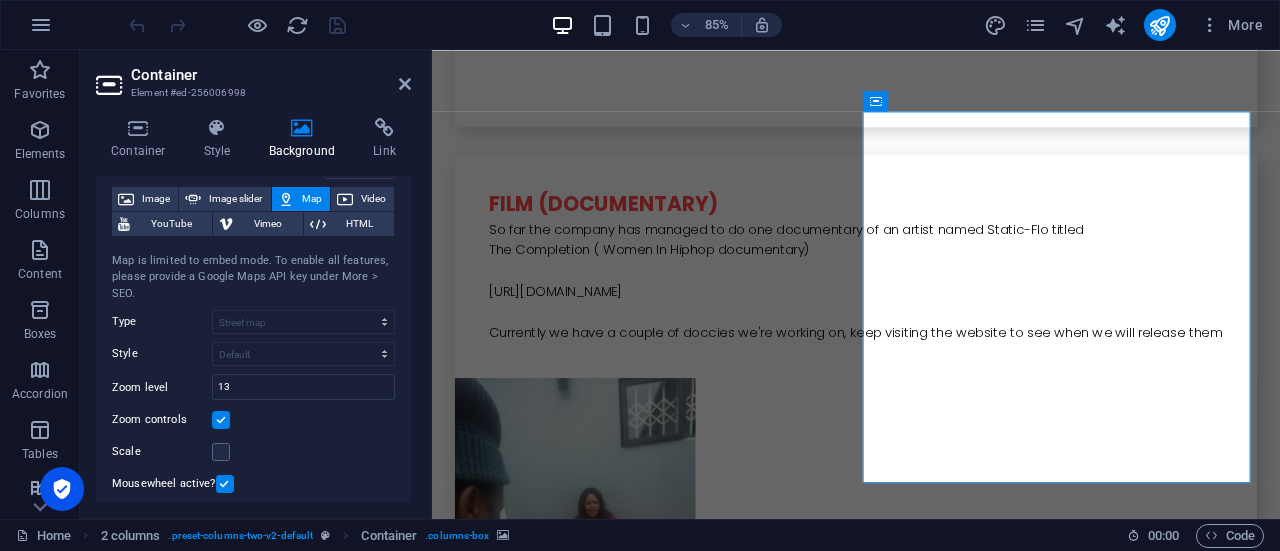 scroll, scrollTop: 119, scrollLeft: 0, axis: vertical 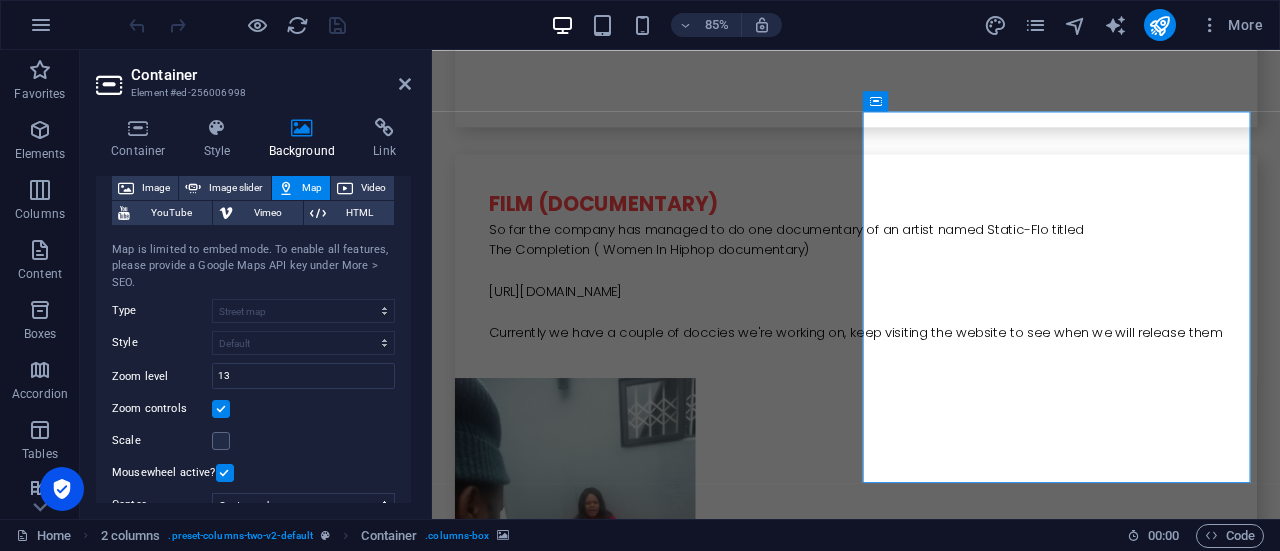 drag, startPoint x: 411, startPoint y: 328, endPoint x: 402, endPoint y: 348, distance: 21.931713 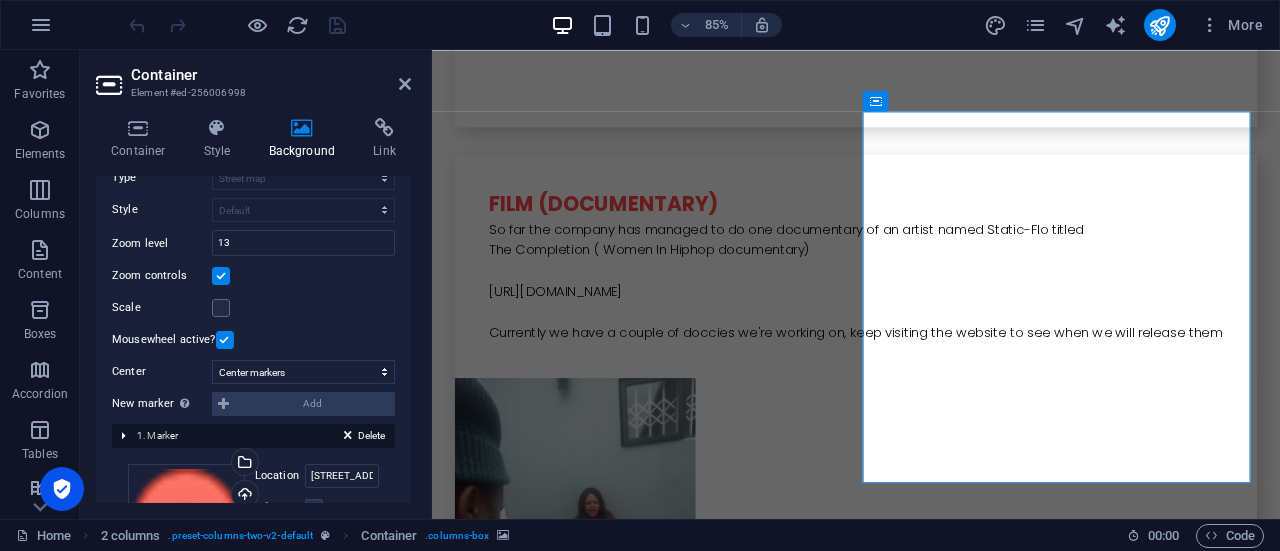 scroll, scrollTop: 268, scrollLeft: 0, axis: vertical 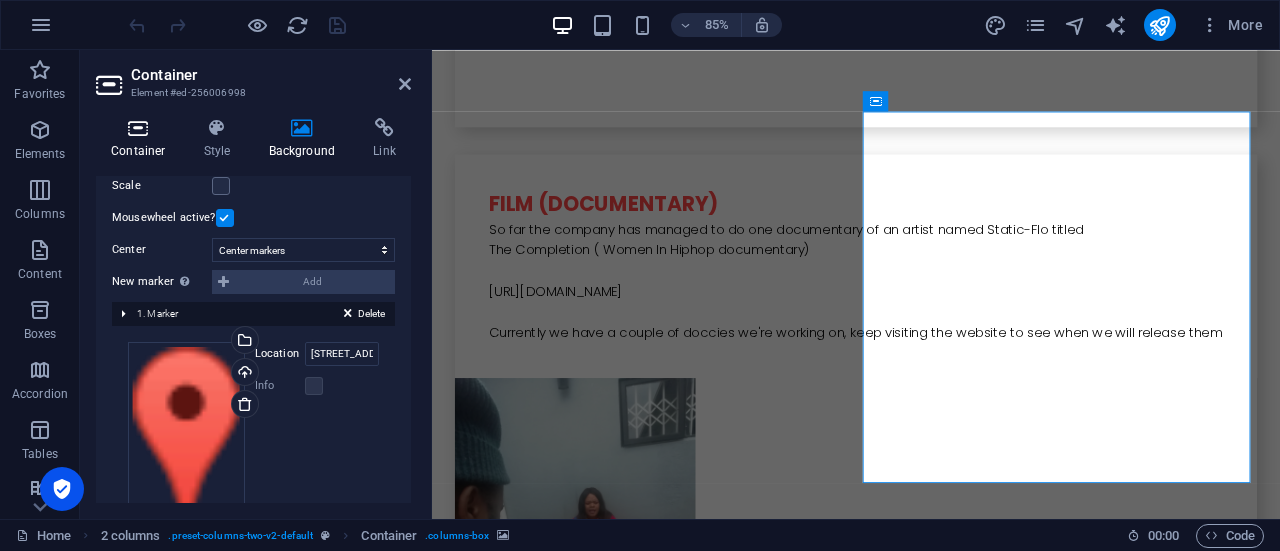 click on "Container" at bounding box center (142, 139) 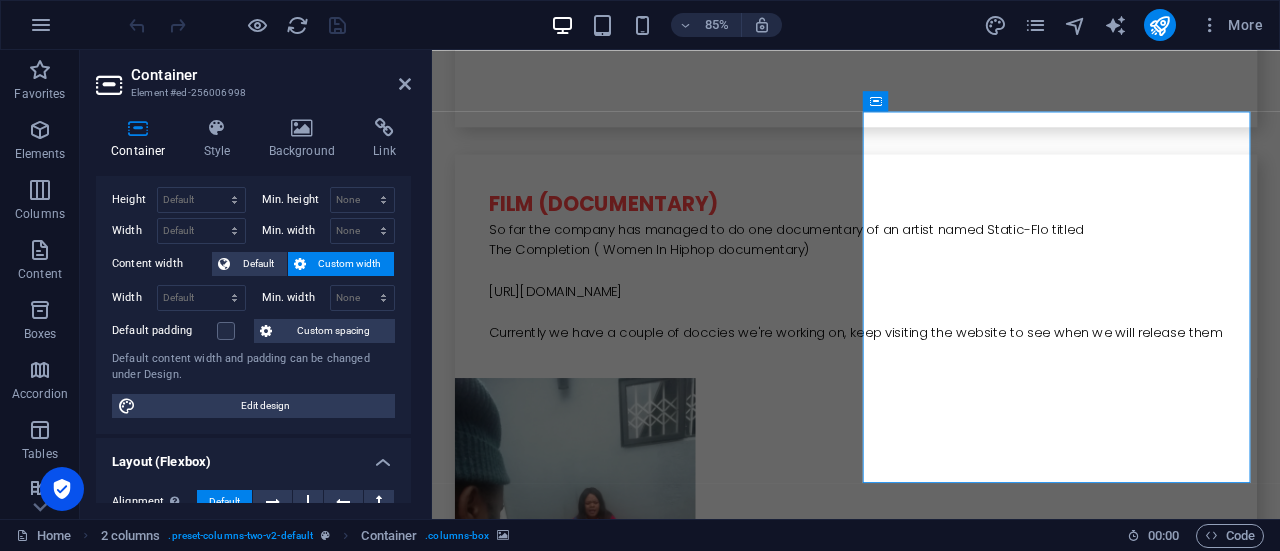scroll, scrollTop: 0, scrollLeft: 0, axis: both 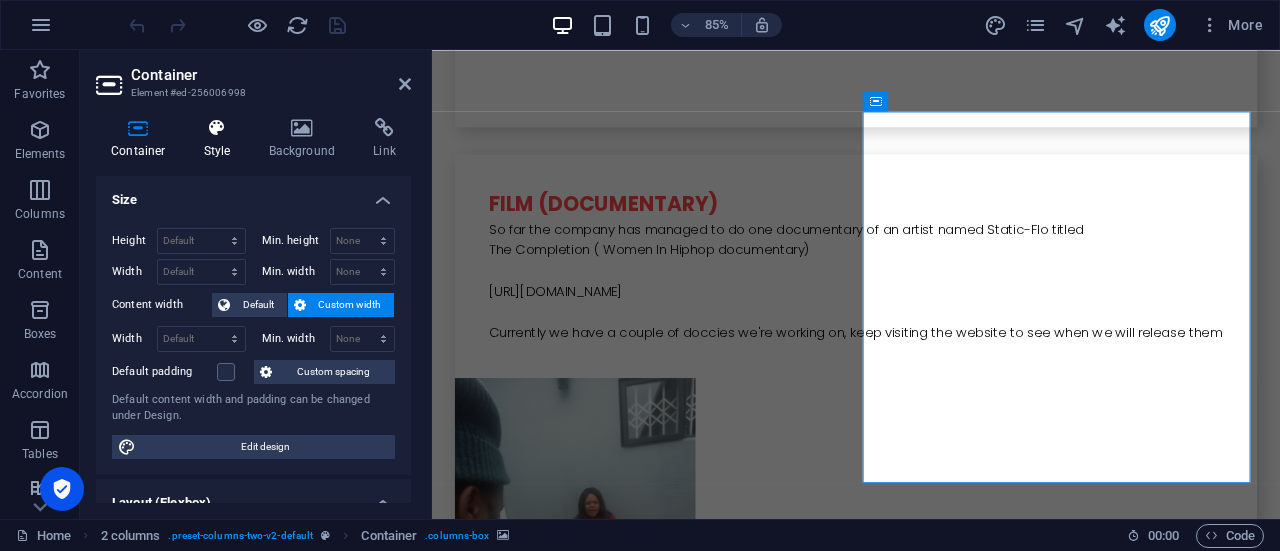 click on "Style" at bounding box center (221, 139) 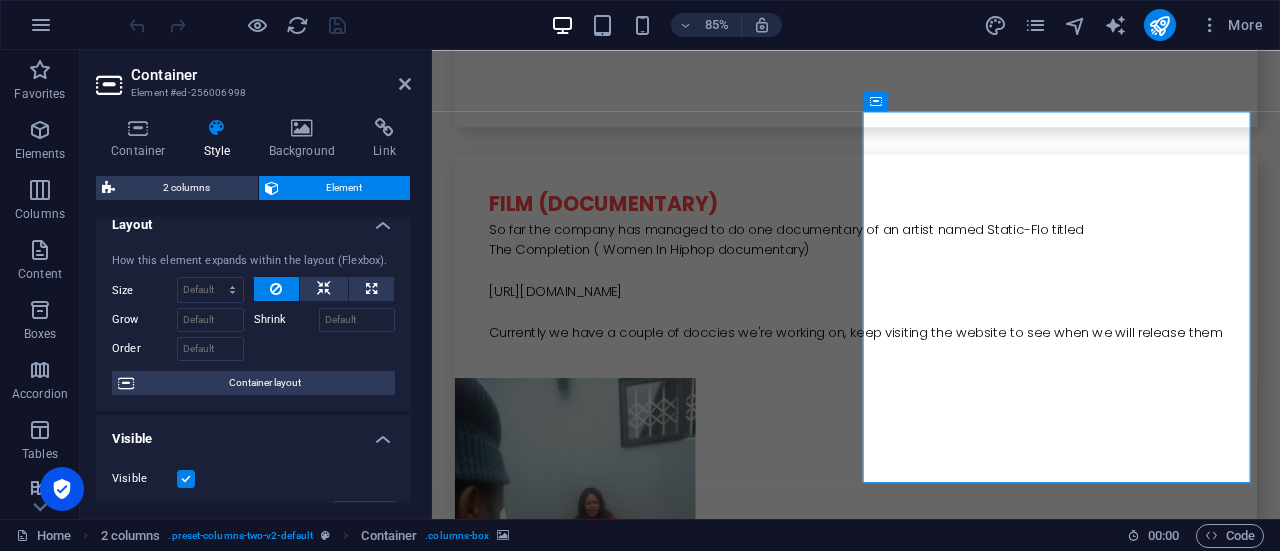 scroll, scrollTop: 0, scrollLeft: 0, axis: both 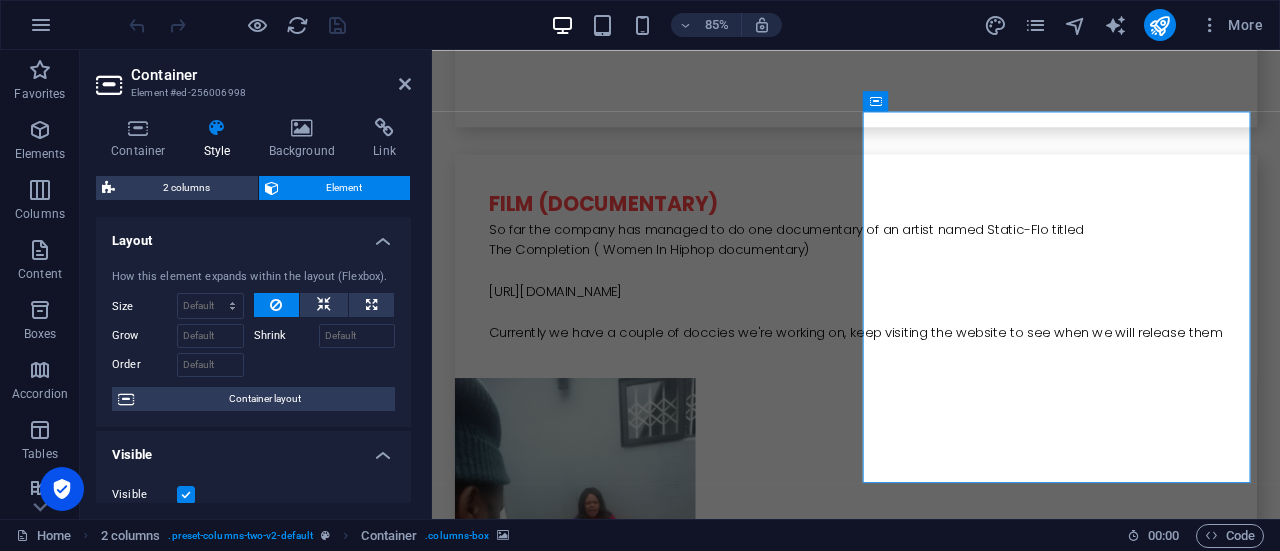click on "Layout" at bounding box center (253, 235) 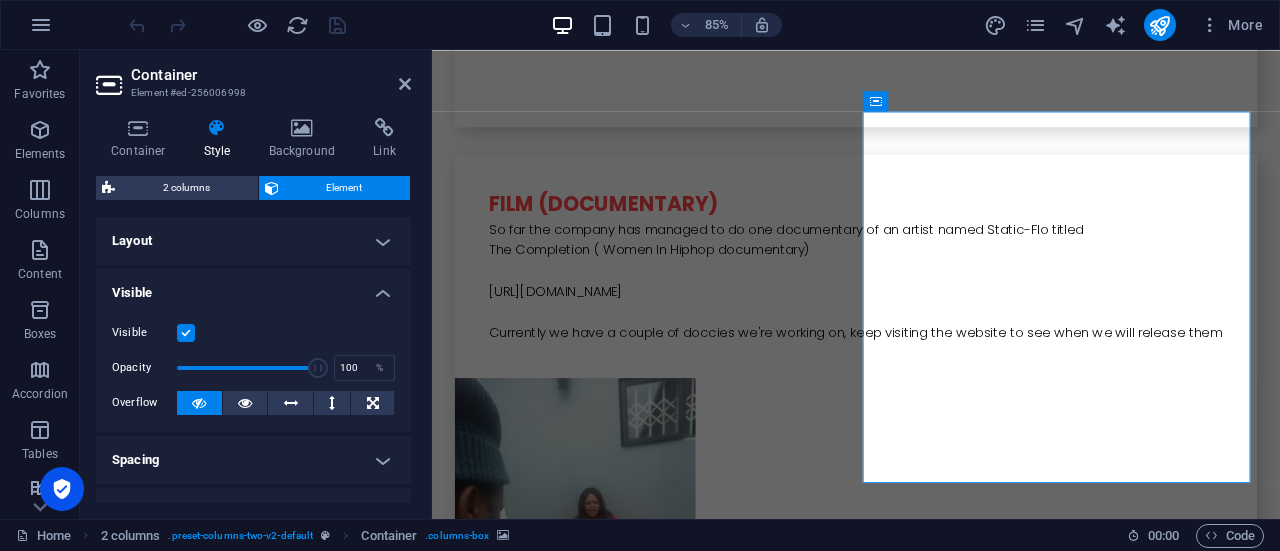 click on "Visible" at bounding box center (253, 287) 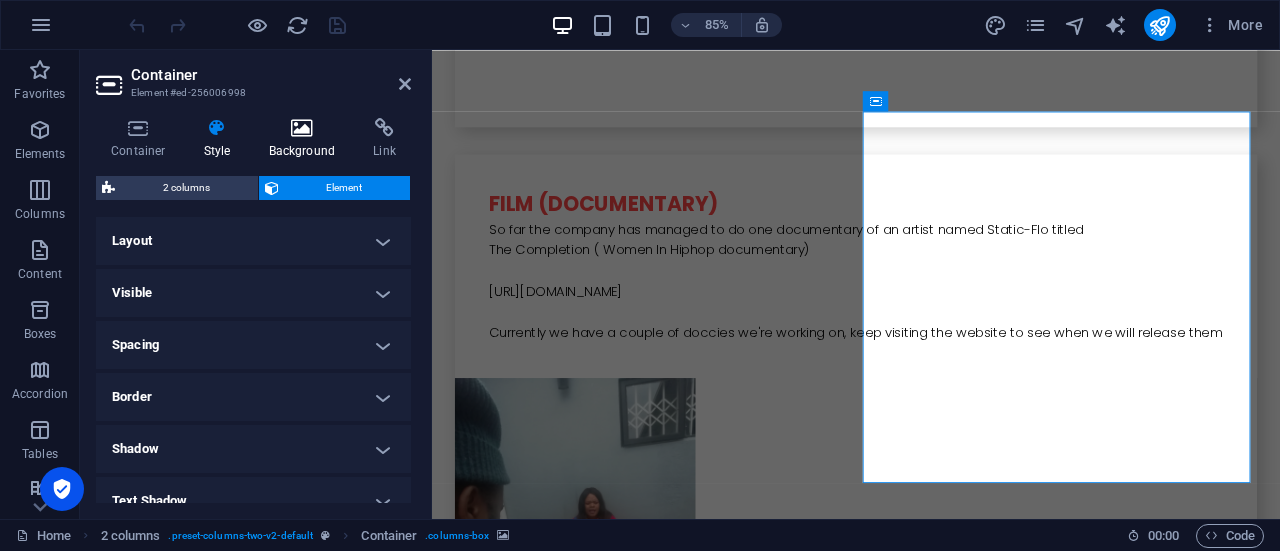 click on "Background" at bounding box center (306, 139) 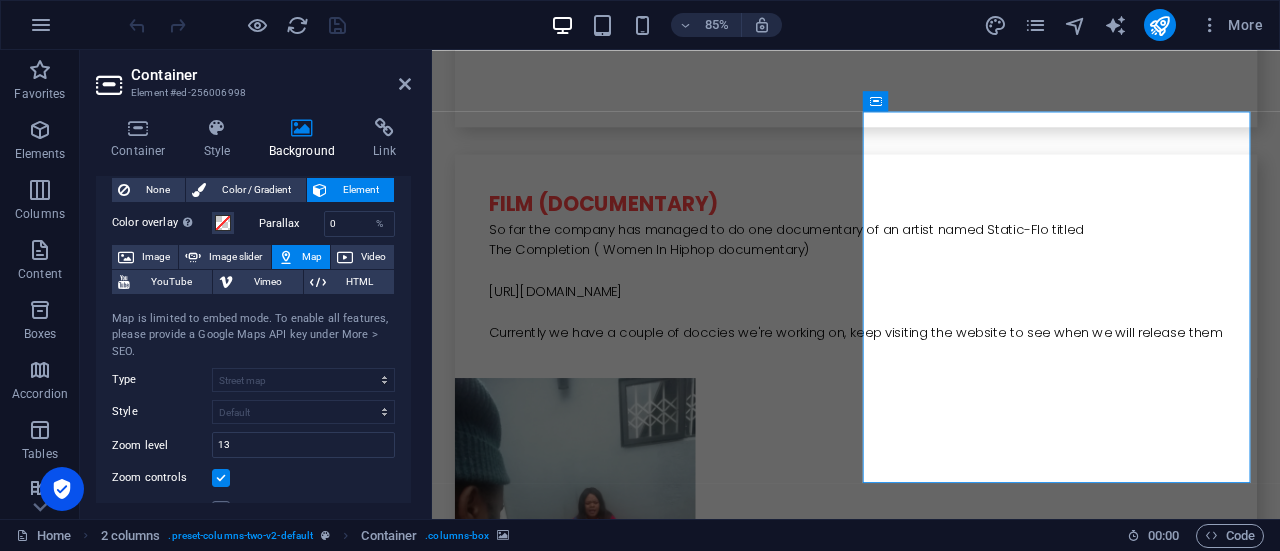 scroll, scrollTop: 0, scrollLeft: 0, axis: both 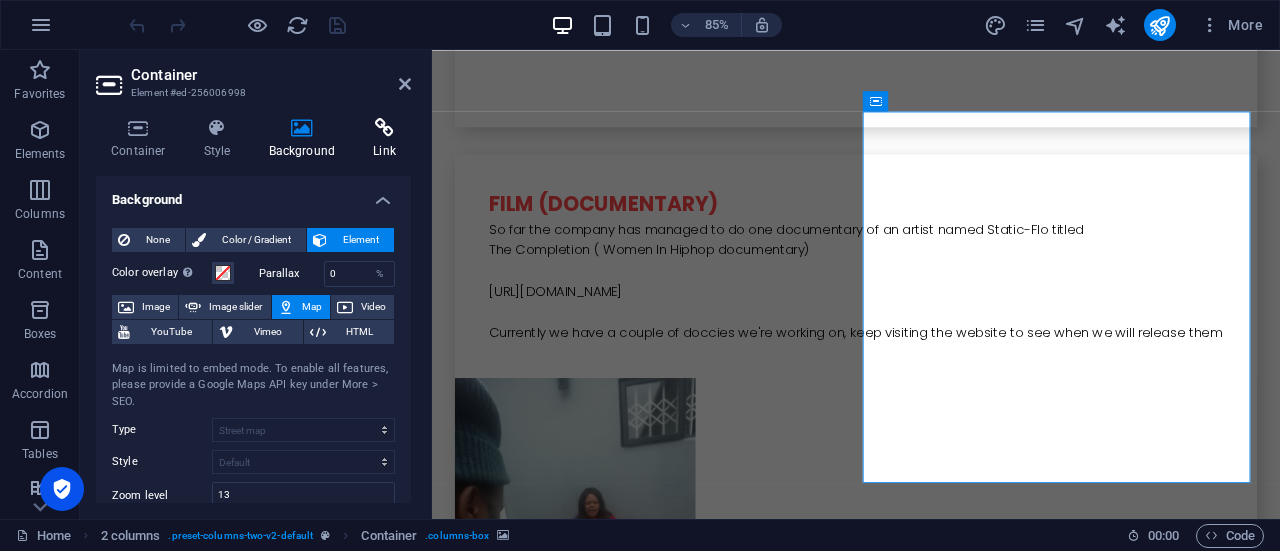 click on "Link" at bounding box center [384, 139] 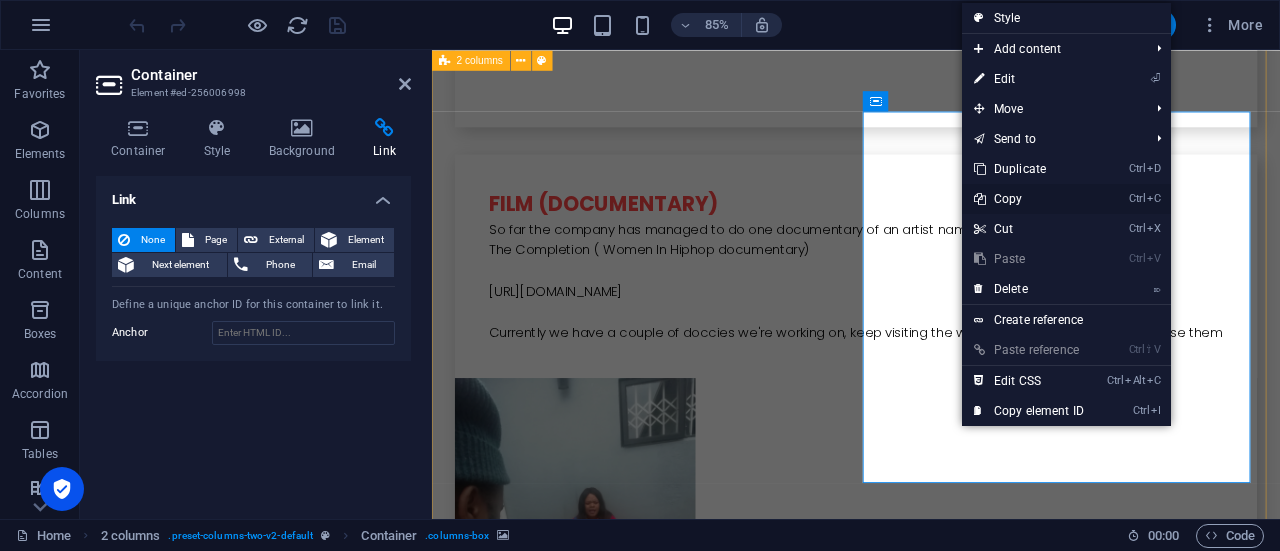 click on "Ctrl C  Copy" at bounding box center [1029, 199] 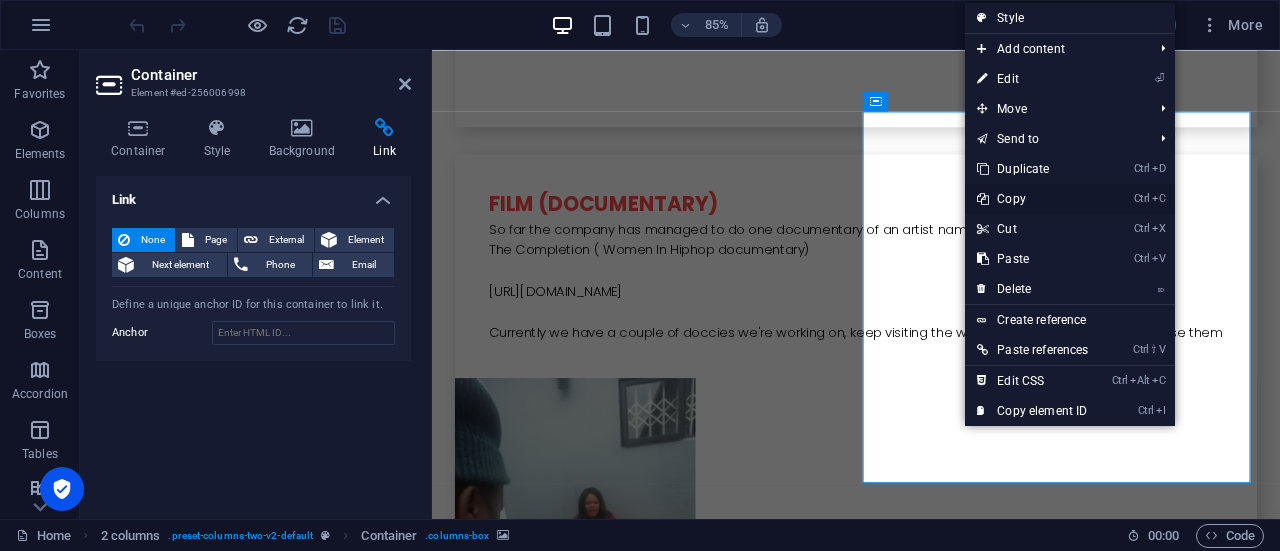 click on "Ctrl C  Copy" at bounding box center (1032, 199) 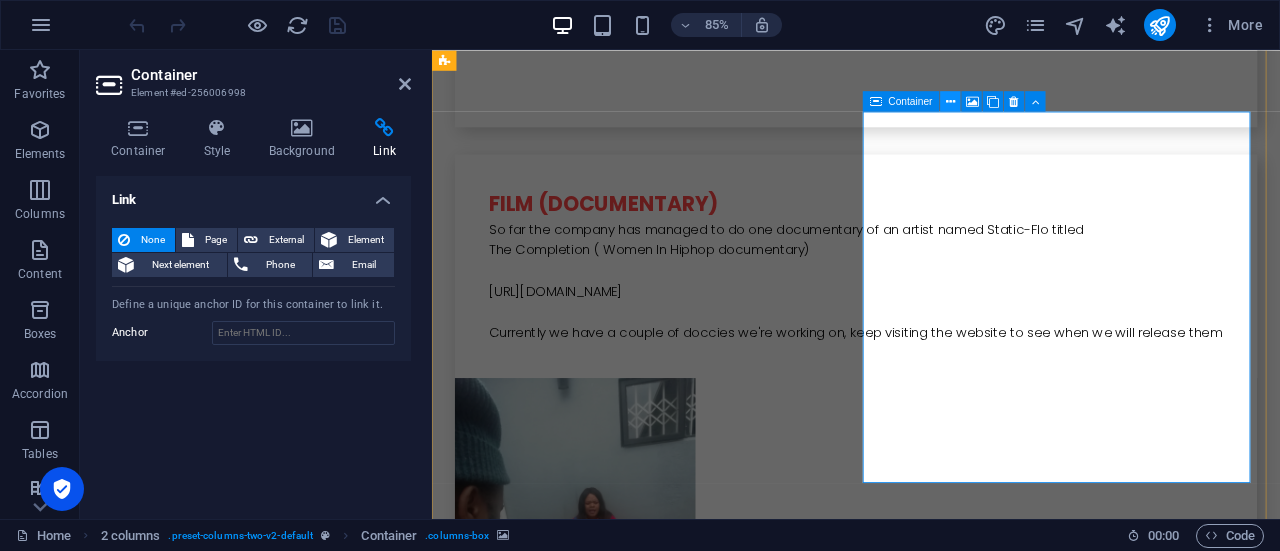 click at bounding box center (950, 101) 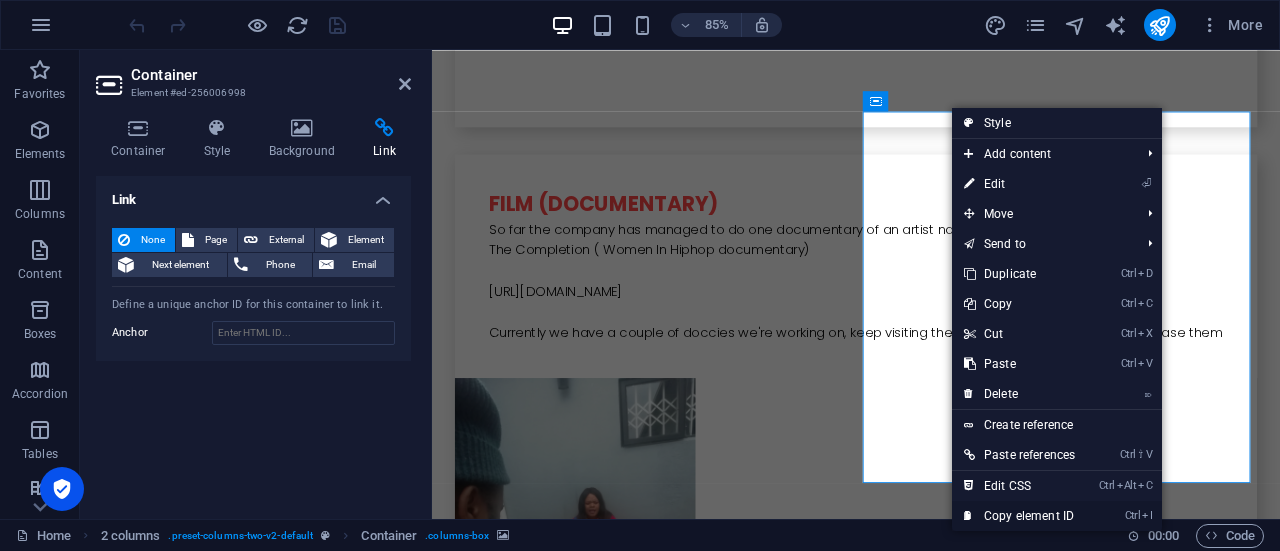 click on "Ctrl I  Copy element ID" at bounding box center [1019, 516] 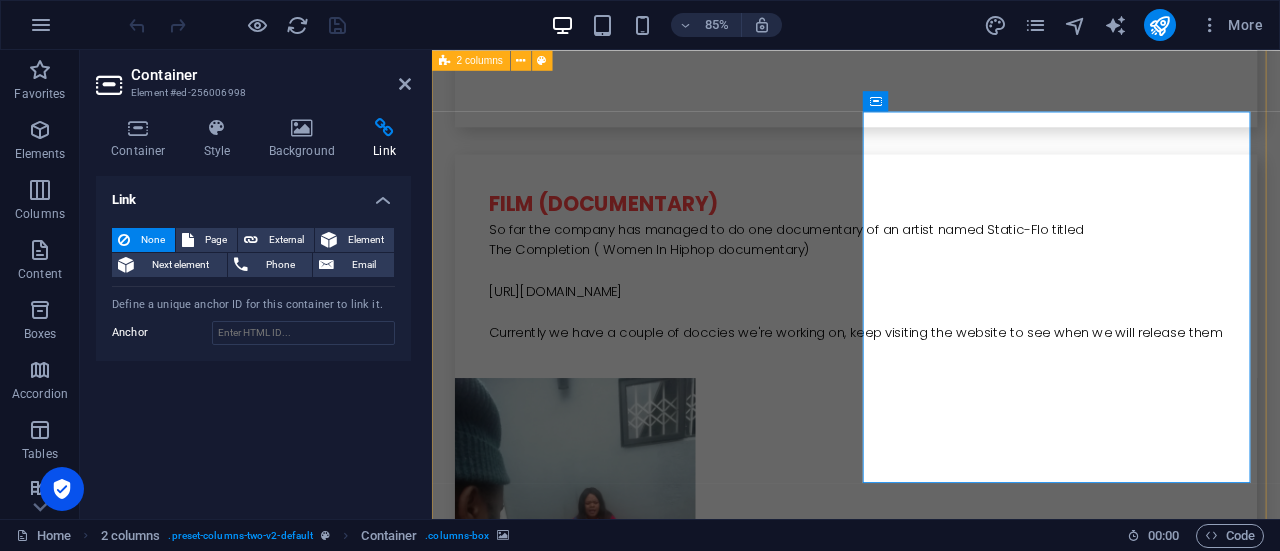 drag, startPoint x: 1061, startPoint y: 347, endPoint x: 1002, endPoint y: 411, distance: 87.04597 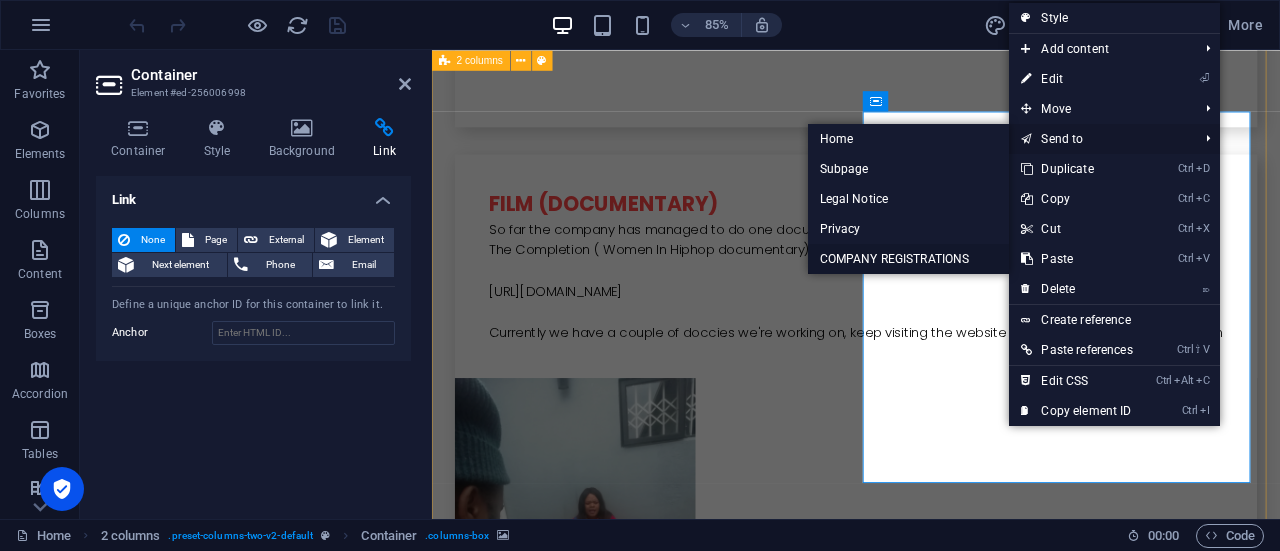 click on "COMPANY REGISTRATIONS" at bounding box center [909, 259] 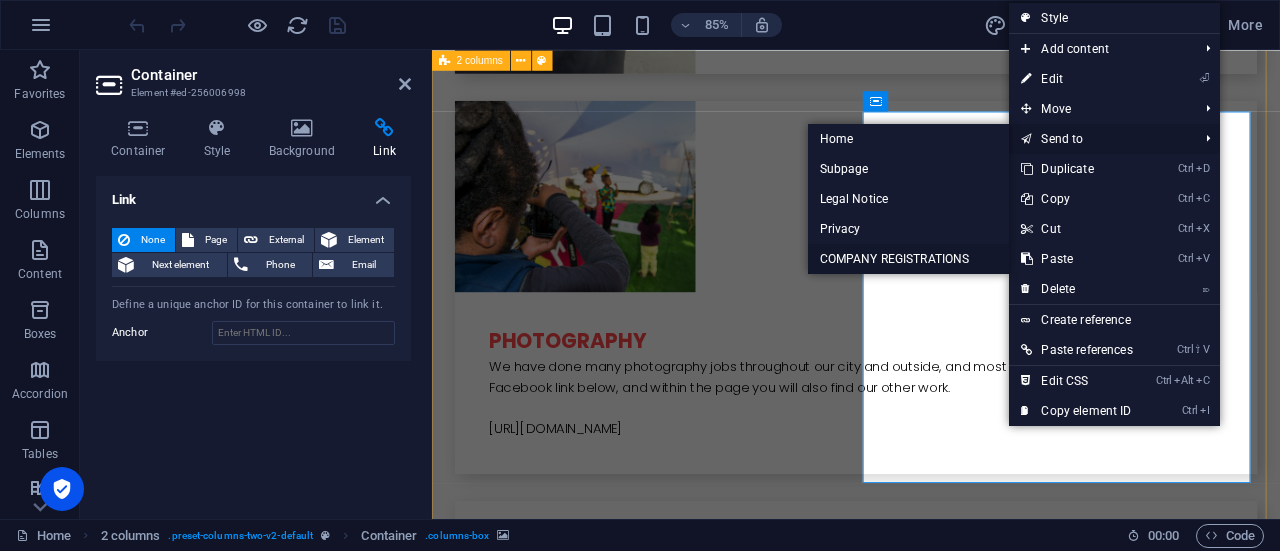 scroll, scrollTop: 0, scrollLeft: 0, axis: both 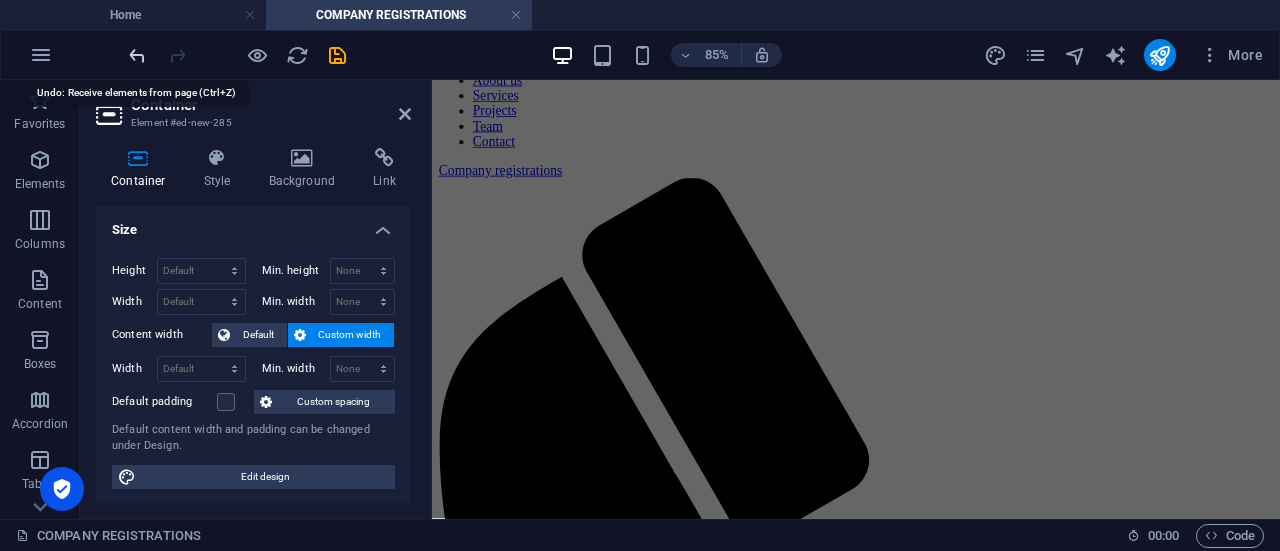 click at bounding box center [137, 55] 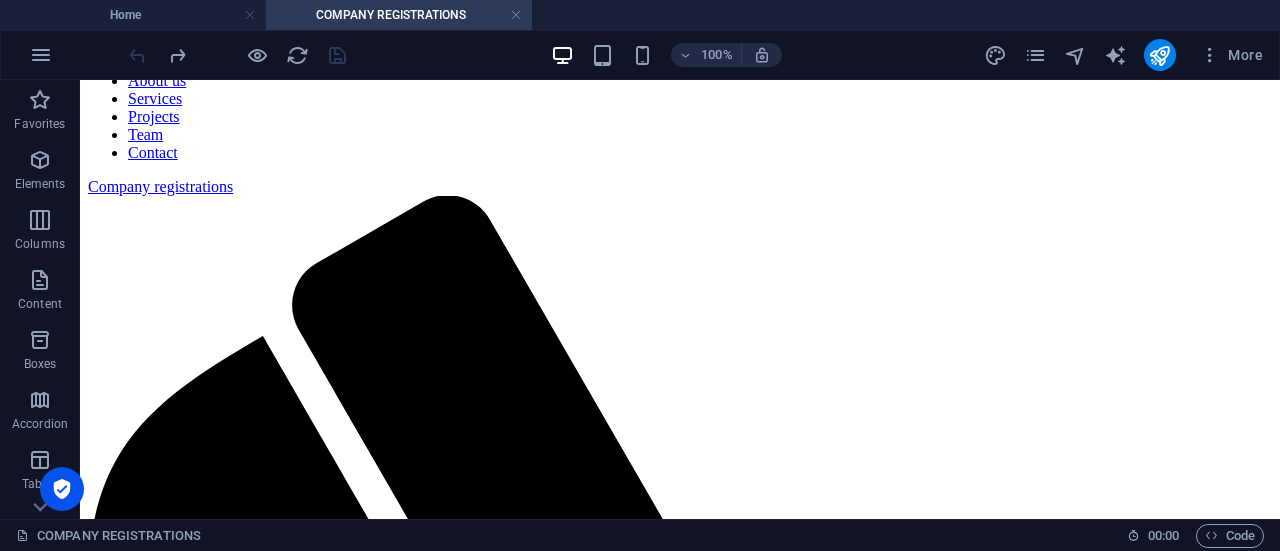 scroll, scrollTop: 558, scrollLeft: 0, axis: vertical 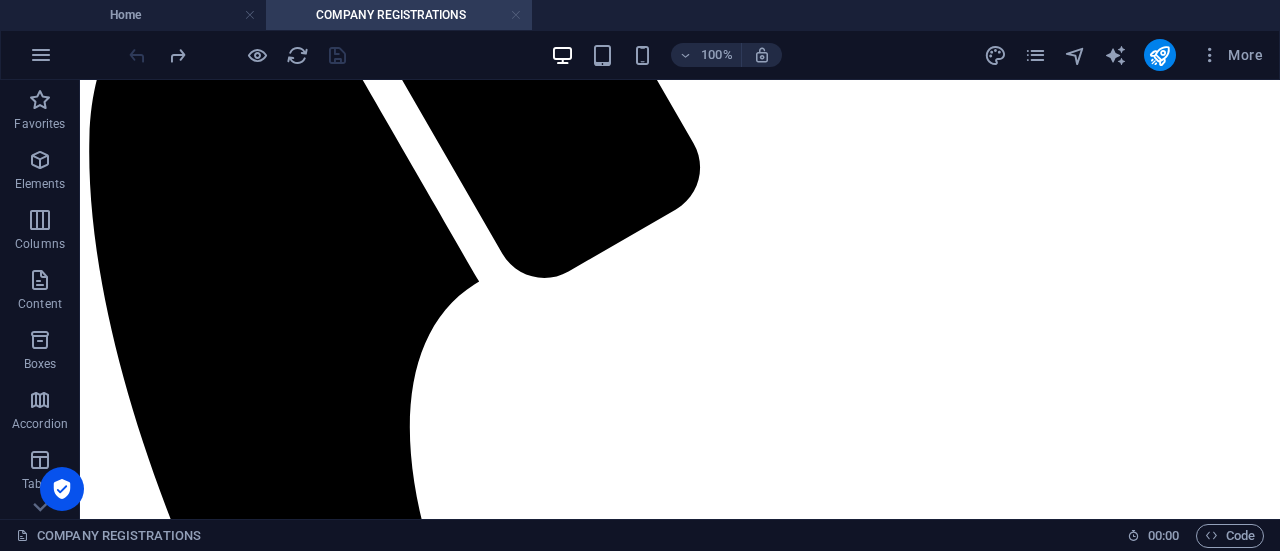 click at bounding box center [516, 15] 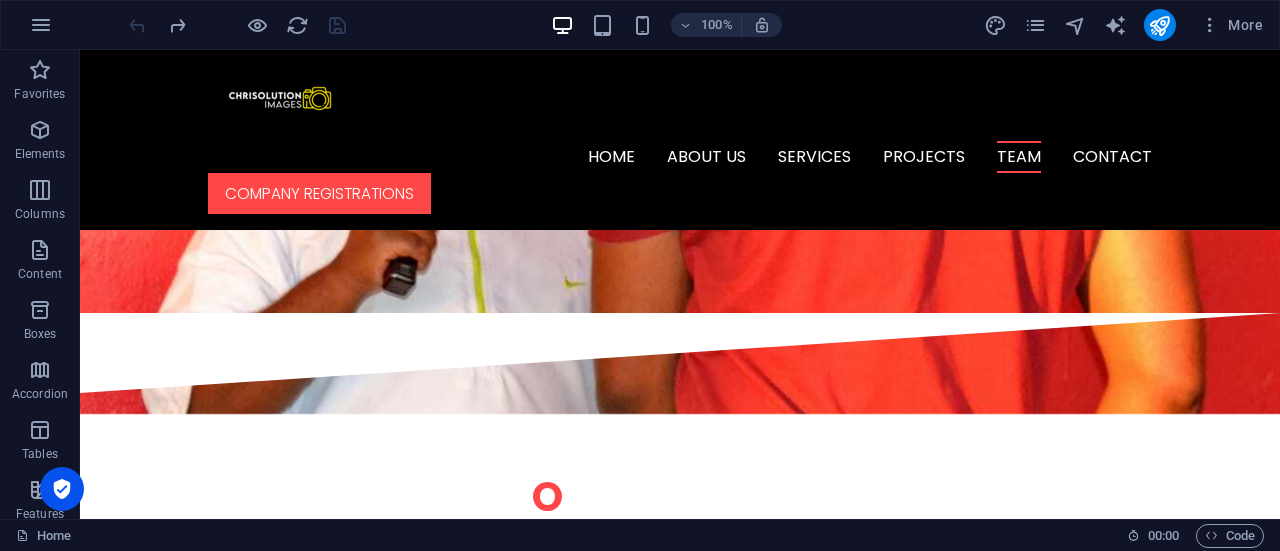 scroll, scrollTop: 6591, scrollLeft: 0, axis: vertical 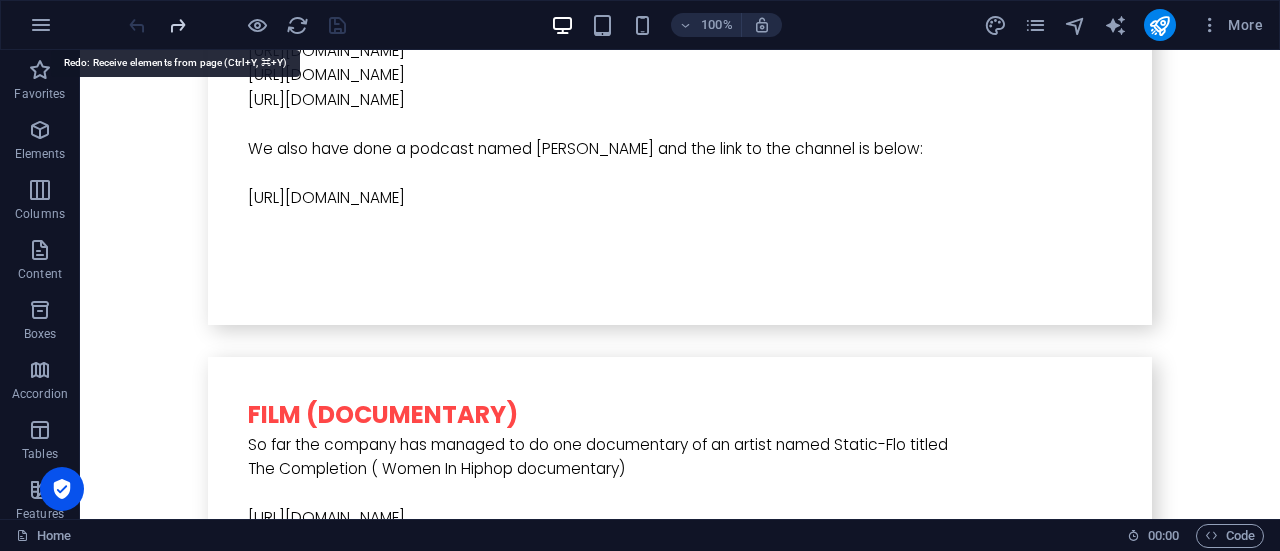 click at bounding box center (177, 25) 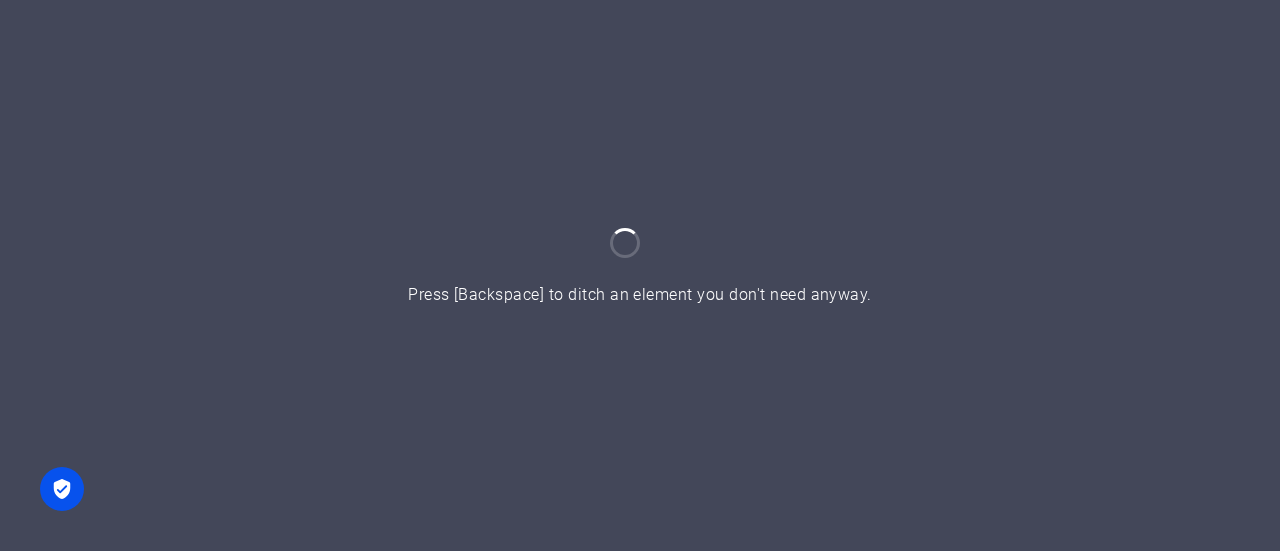 scroll, scrollTop: 0, scrollLeft: 0, axis: both 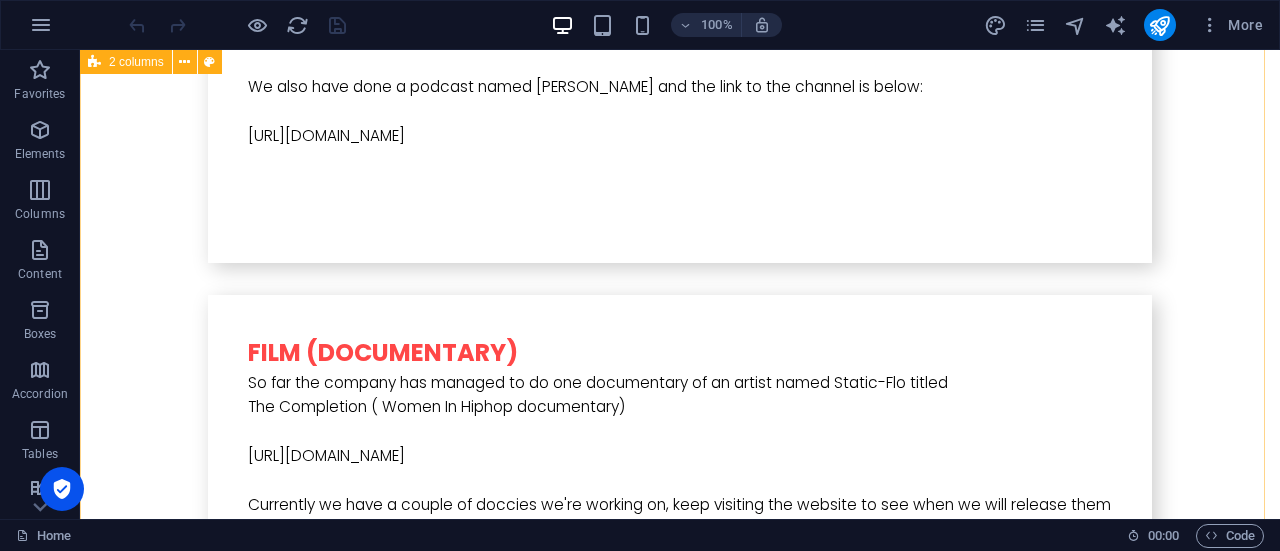 click at bounding box center [324, 8258] 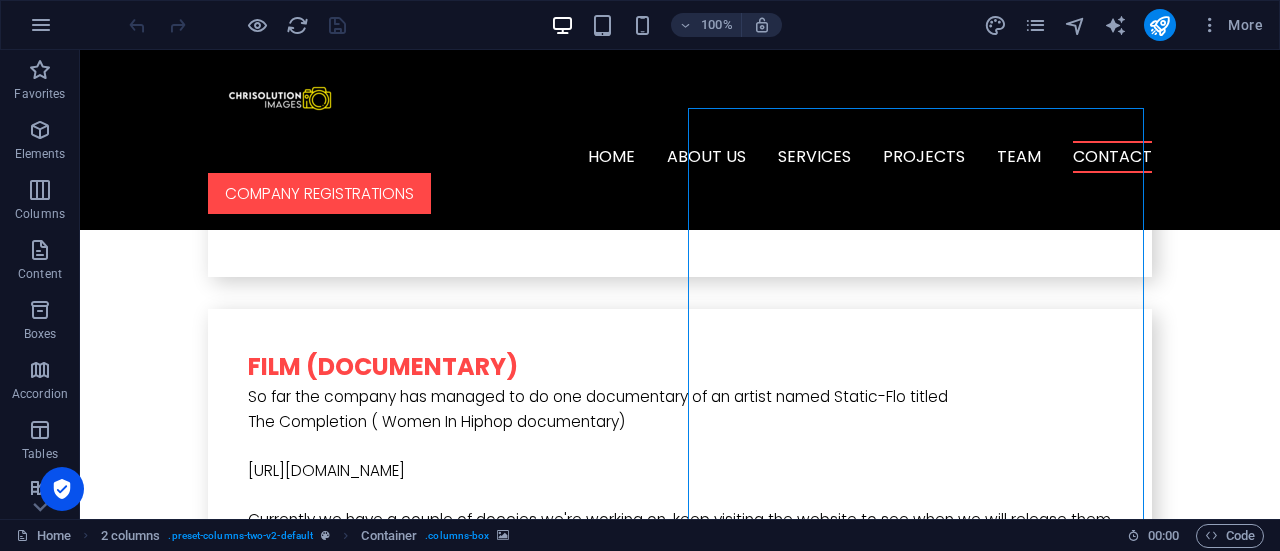 scroll, scrollTop: 7667, scrollLeft: 0, axis: vertical 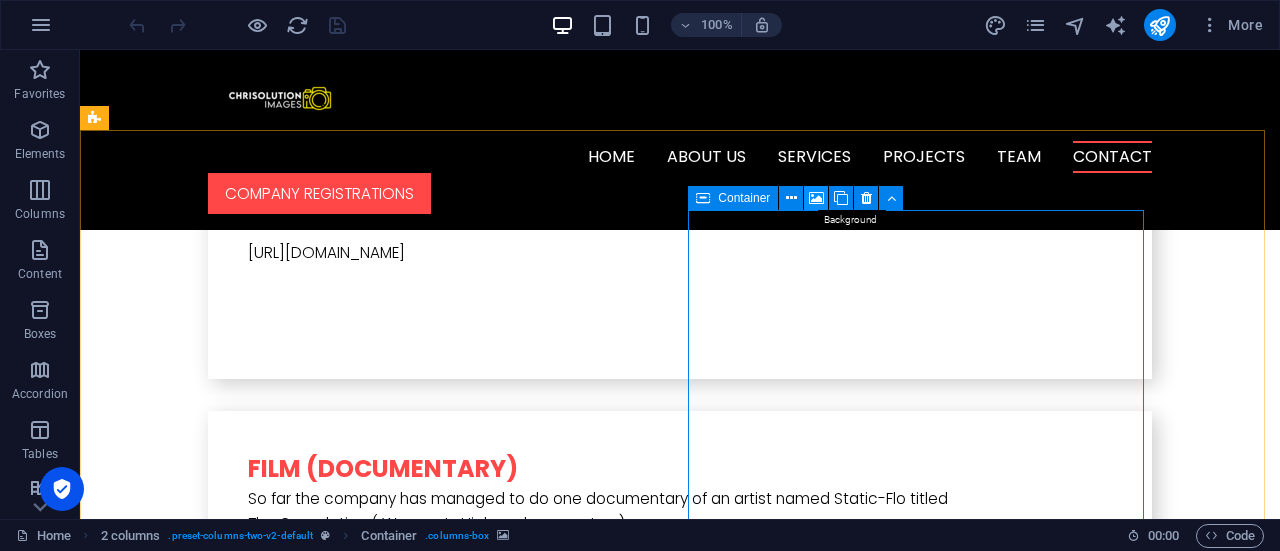 click at bounding box center (816, 198) 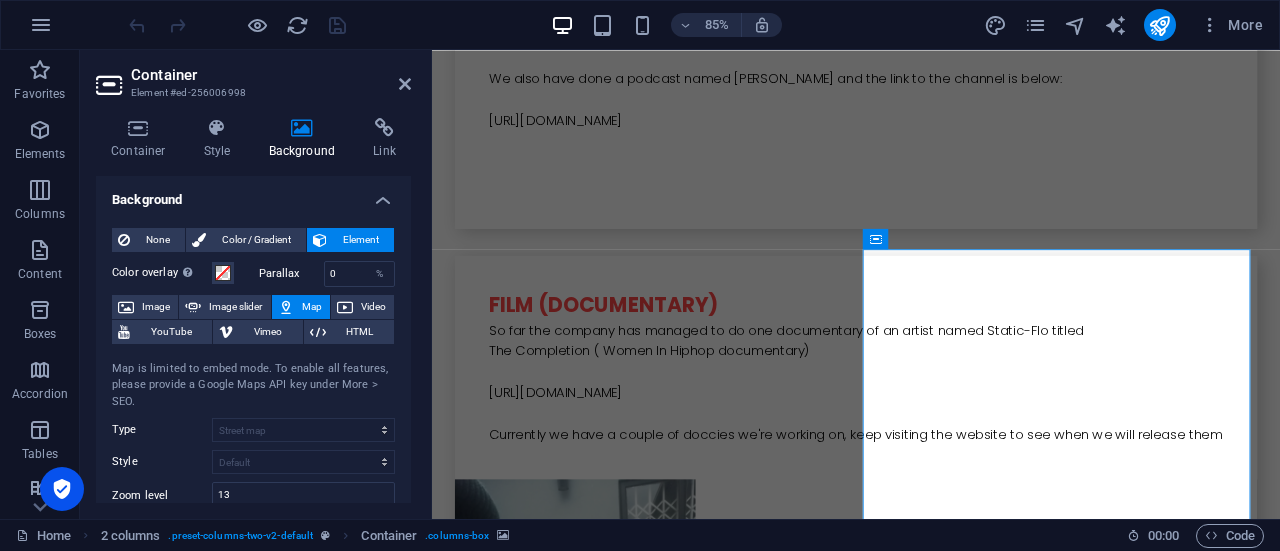drag, startPoint x: 411, startPoint y: 295, endPoint x: 409, endPoint y: 307, distance: 12.165525 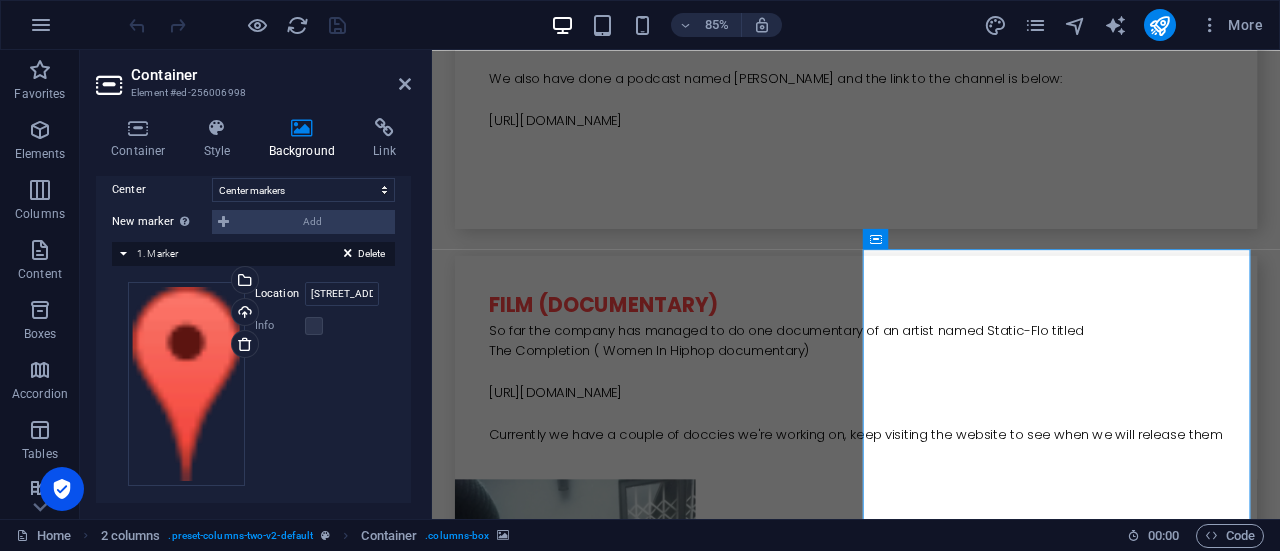scroll, scrollTop: 444, scrollLeft: 0, axis: vertical 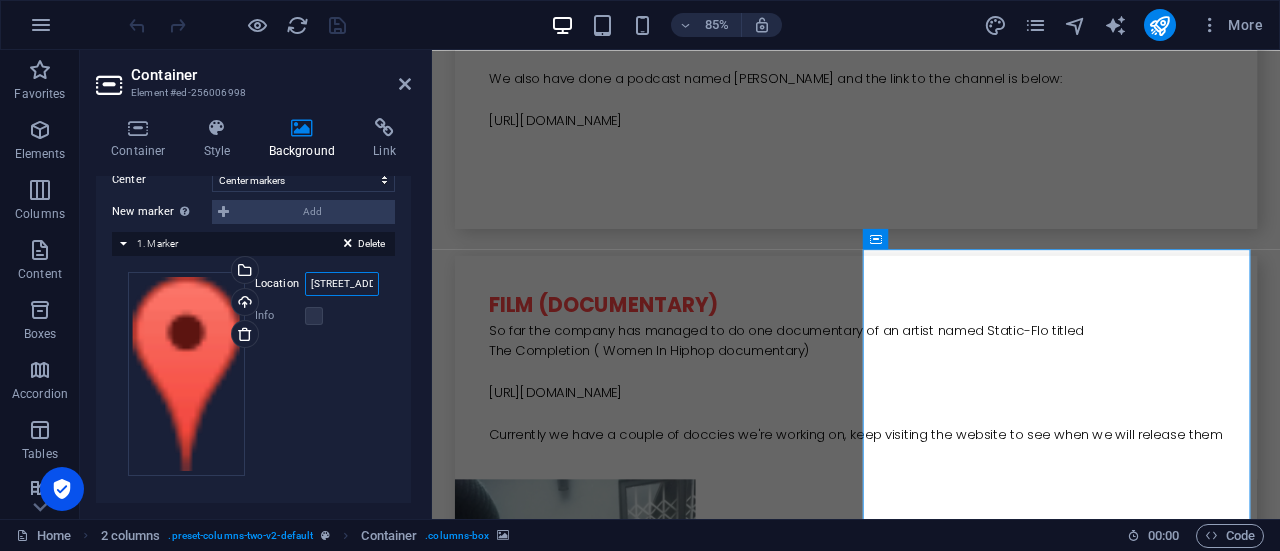 click on "[STREET_ADDRESS]" at bounding box center (342, 284) 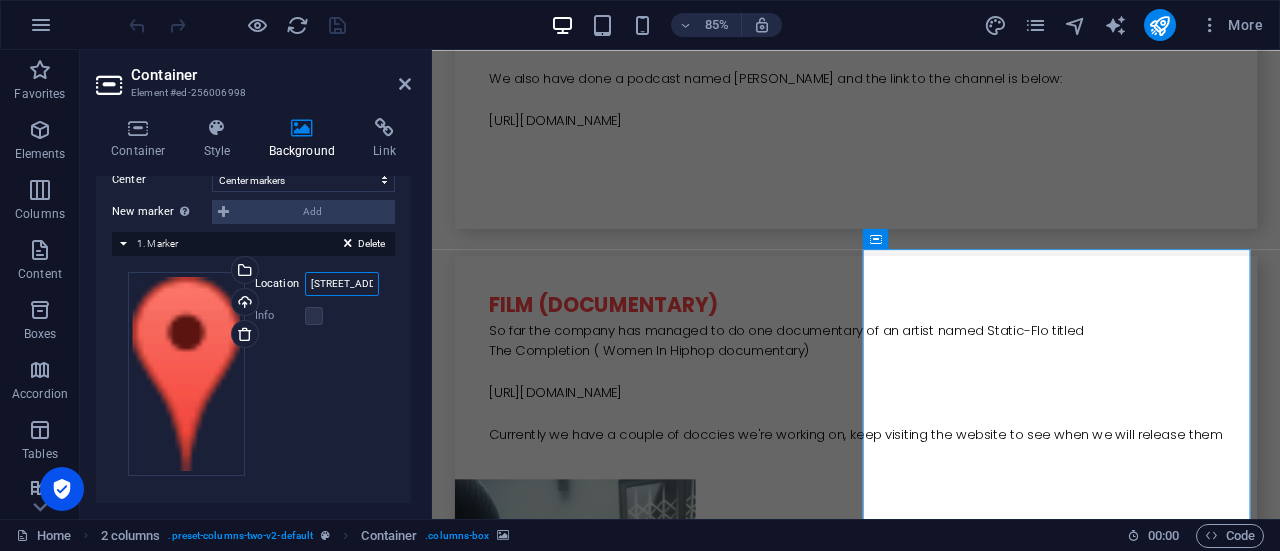 click on "[STREET_ADDRESS]" at bounding box center [342, 284] 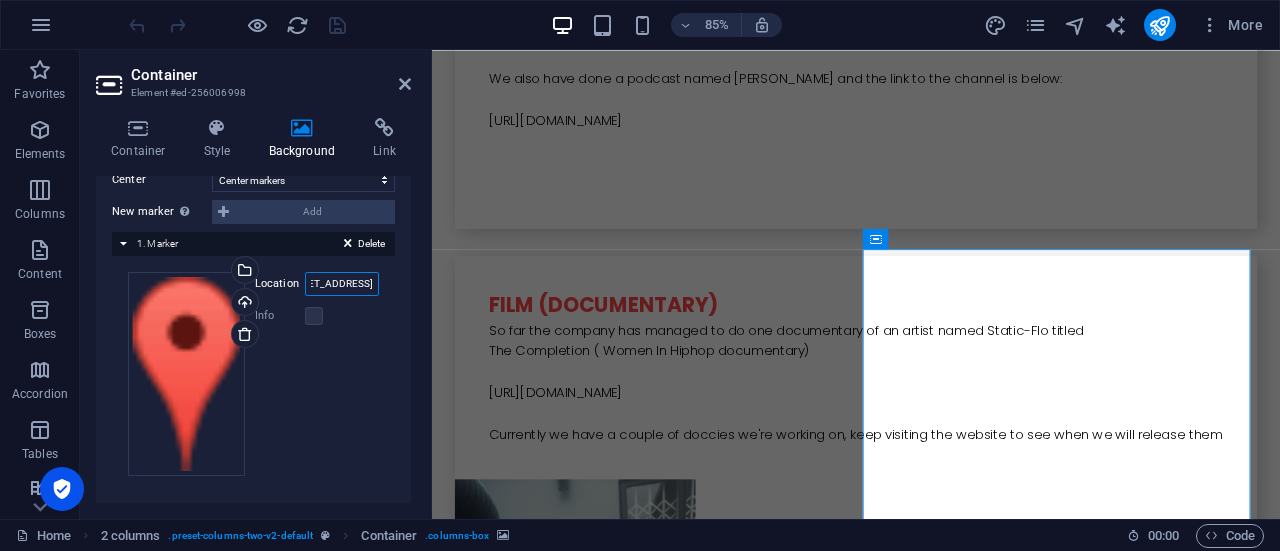 scroll, scrollTop: 0, scrollLeft: 48, axis: horizontal 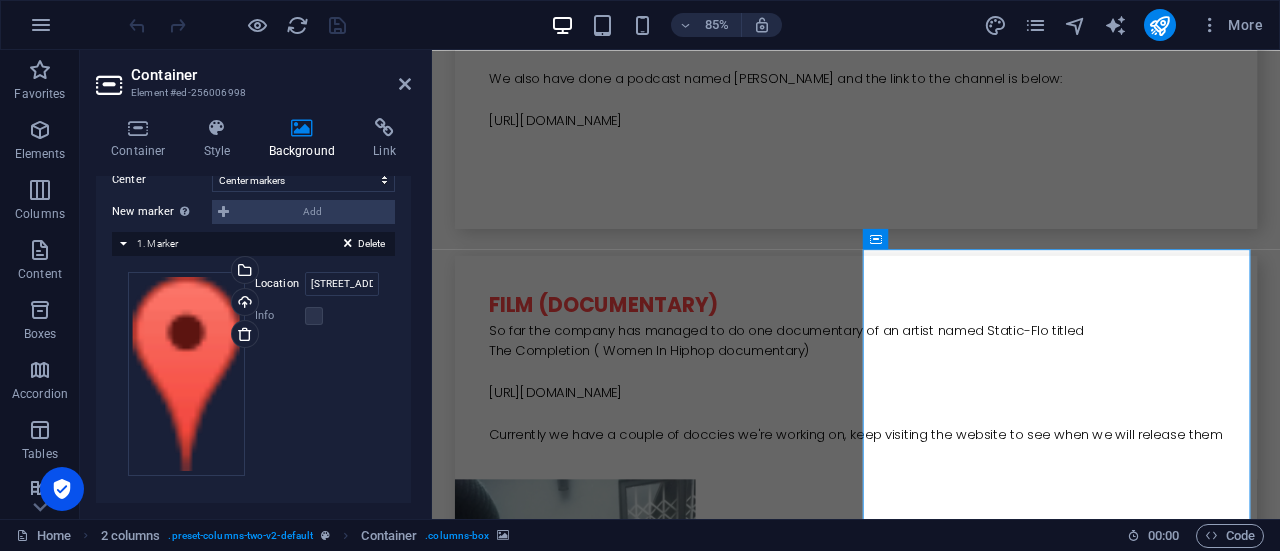 drag, startPoint x: 411, startPoint y: 413, endPoint x: 409, endPoint y: 391, distance: 22.090721 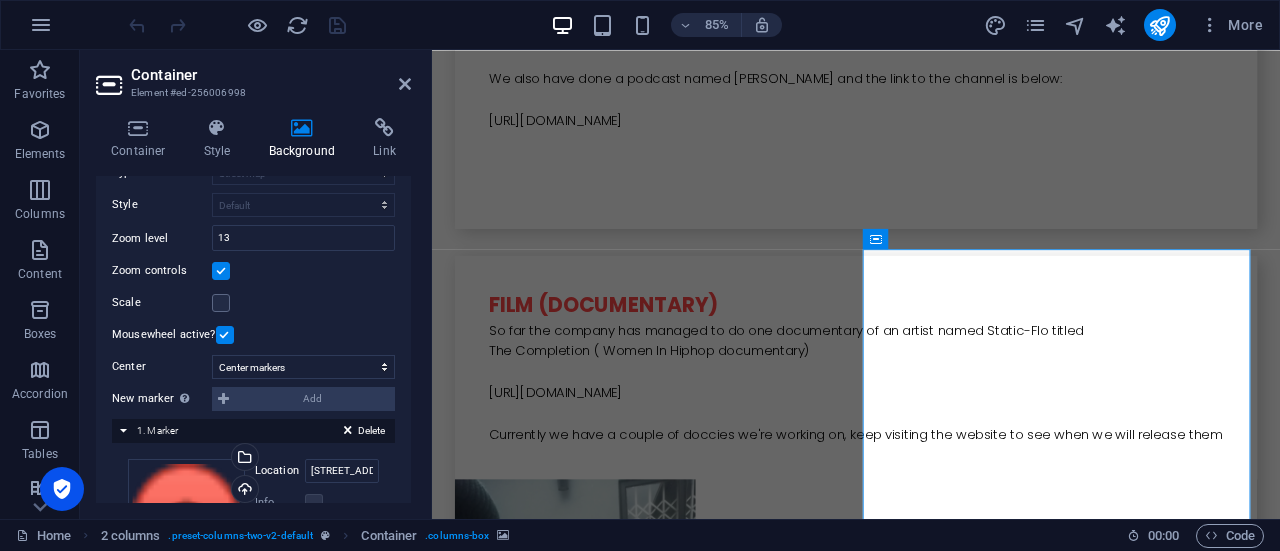 scroll, scrollTop: 168, scrollLeft: 0, axis: vertical 